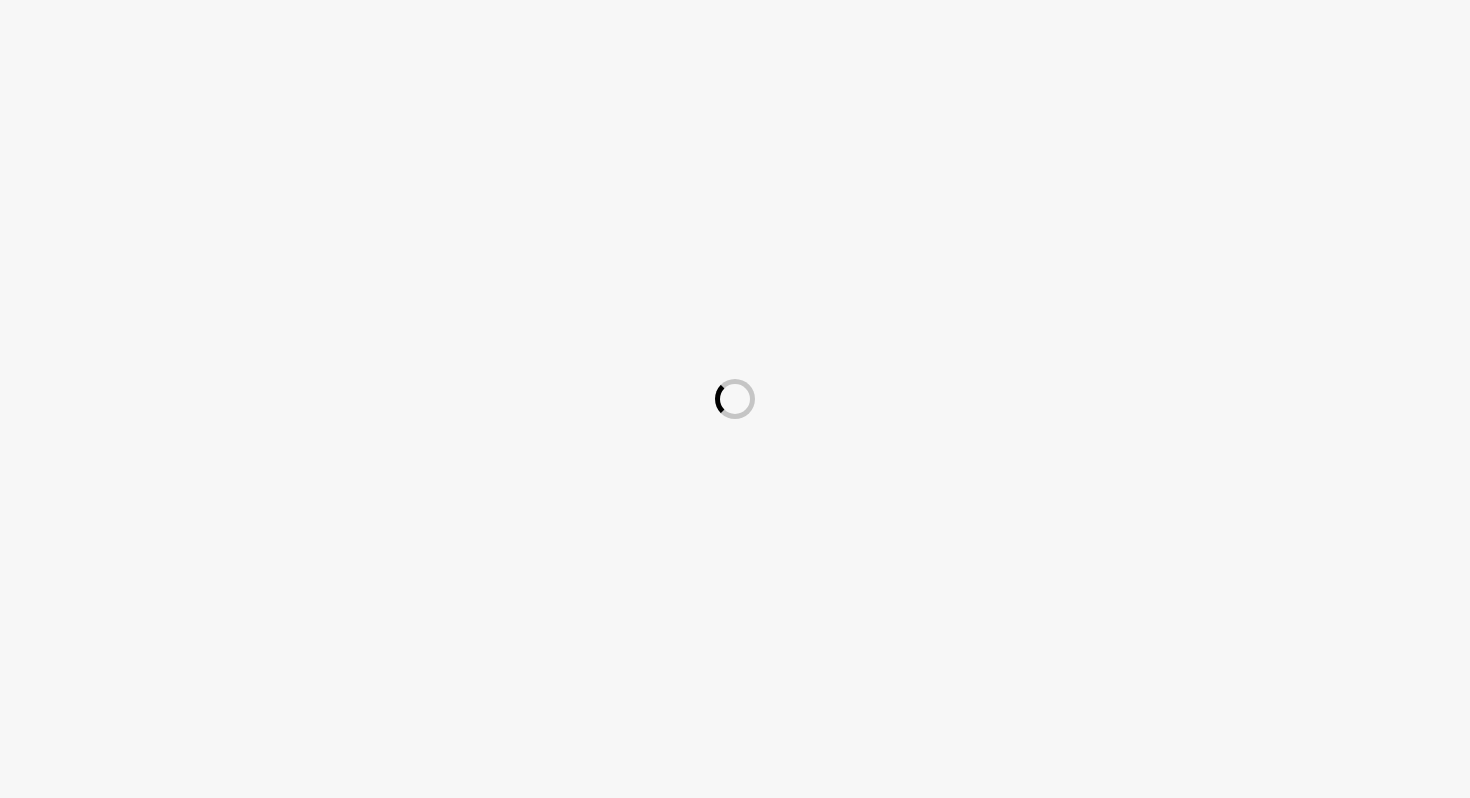 scroll, scrollTop: 0, scrollLeft: 0, axis: both 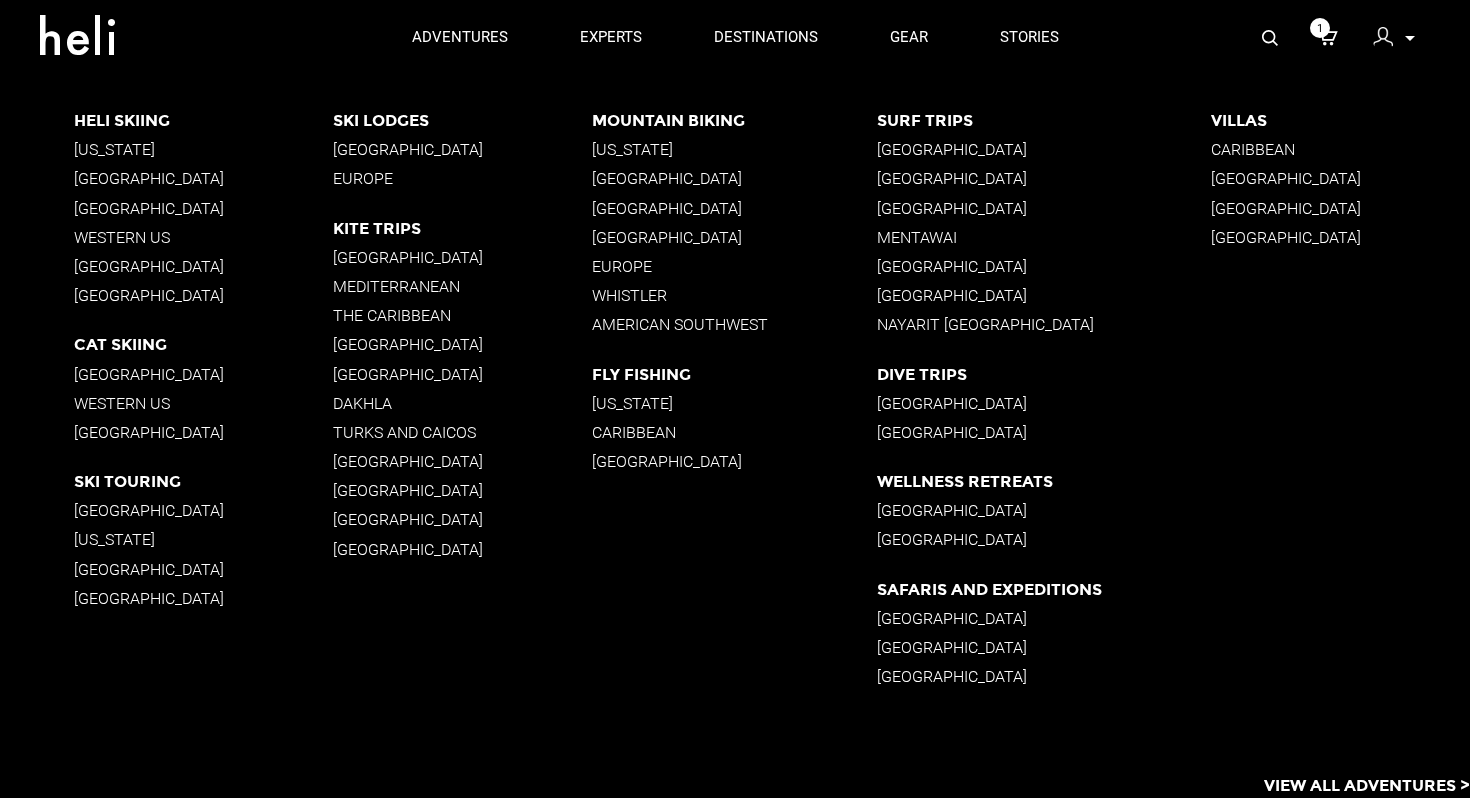 click on "[GEOGRAPHIC_DATA]" at bounding box center [203, 598] 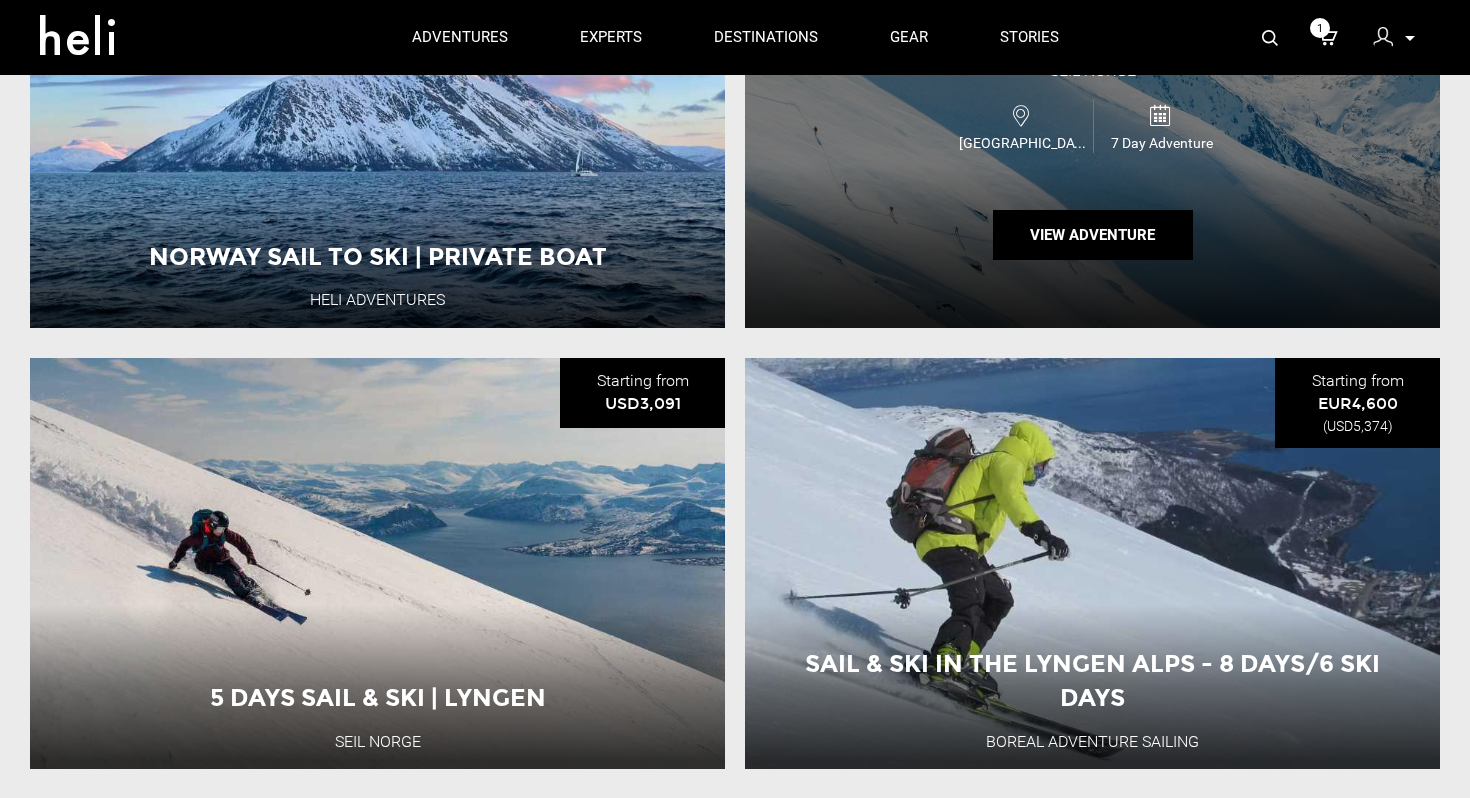 scroll, scrollTop: 1811, scrollLeft: 0, axis: vertical 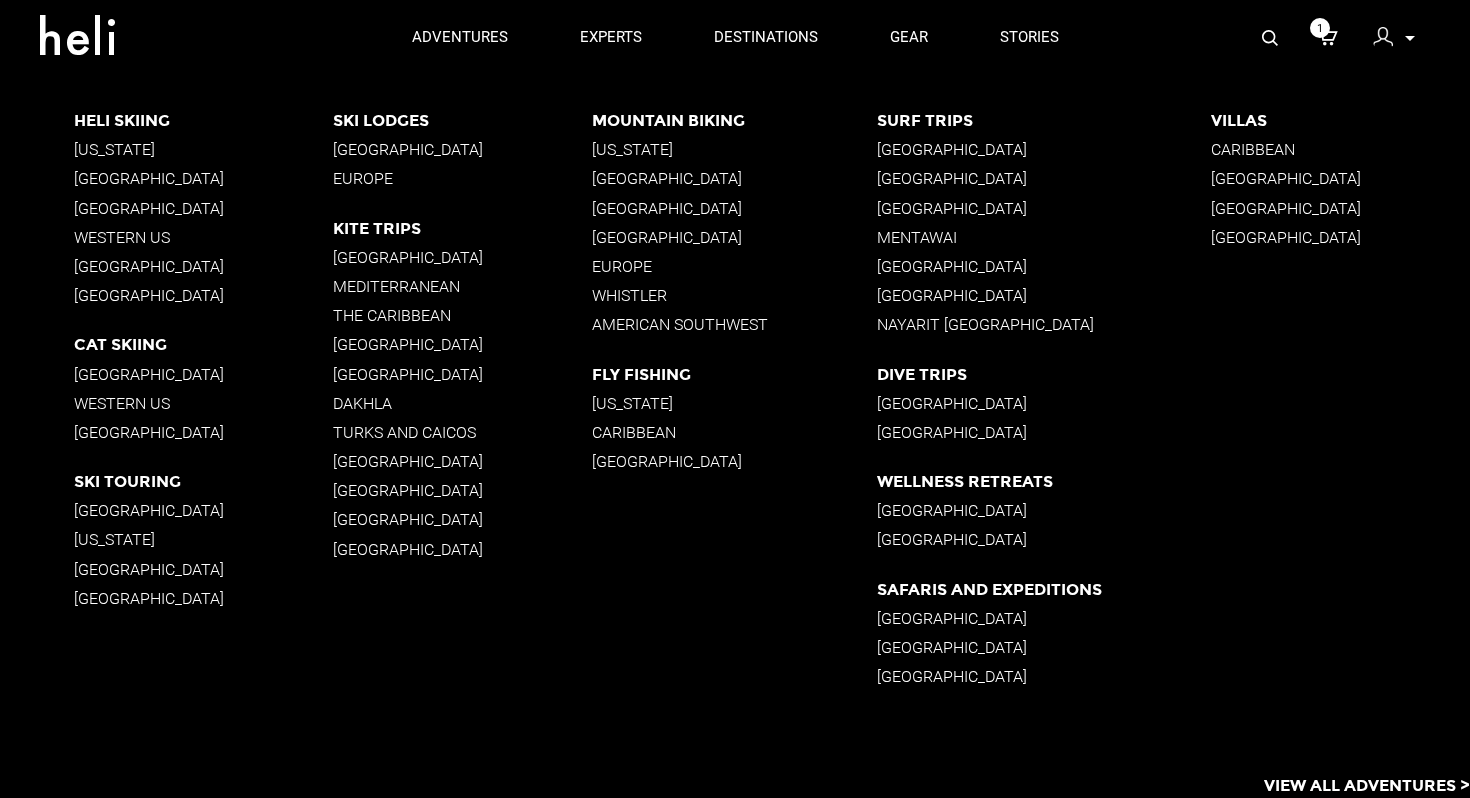 click on "[GEOGRAPHIC_DATA]" at bounding box center [203, 510] 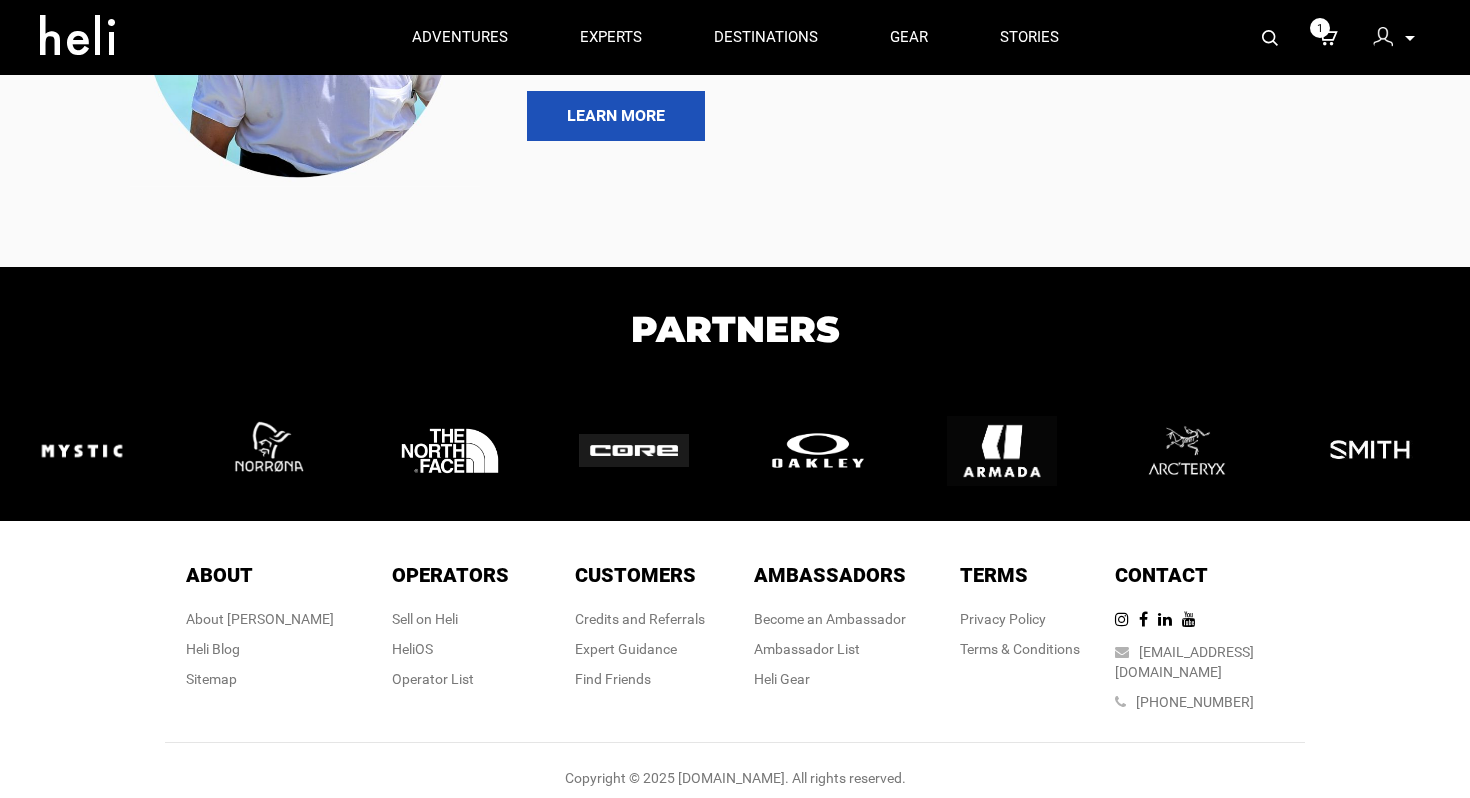 scroll, scrollTop: 0, scrollLeft: 0, axis: both 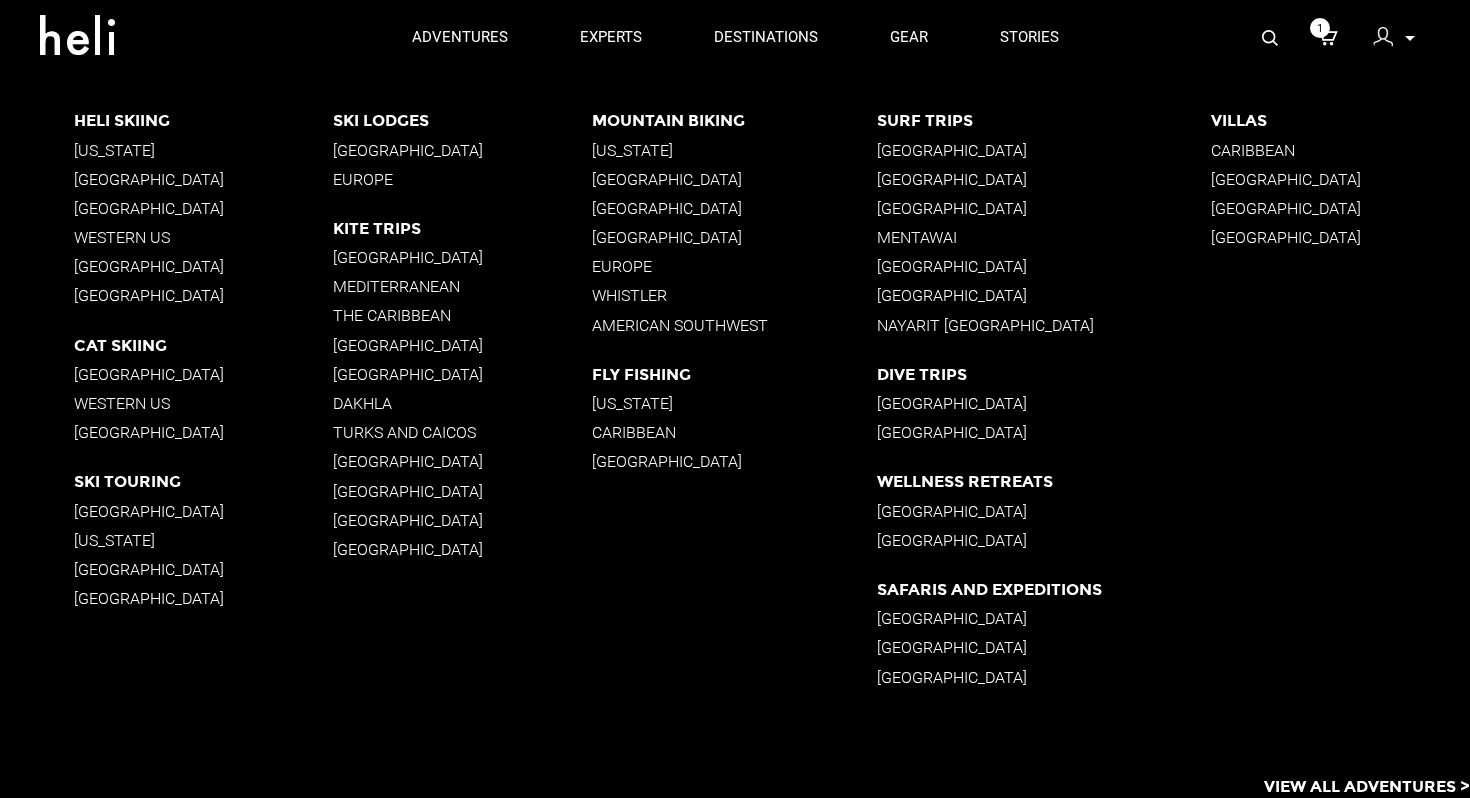 click on "[GEOGRAPHIC_DATA]" at bounding box center [203, 432] 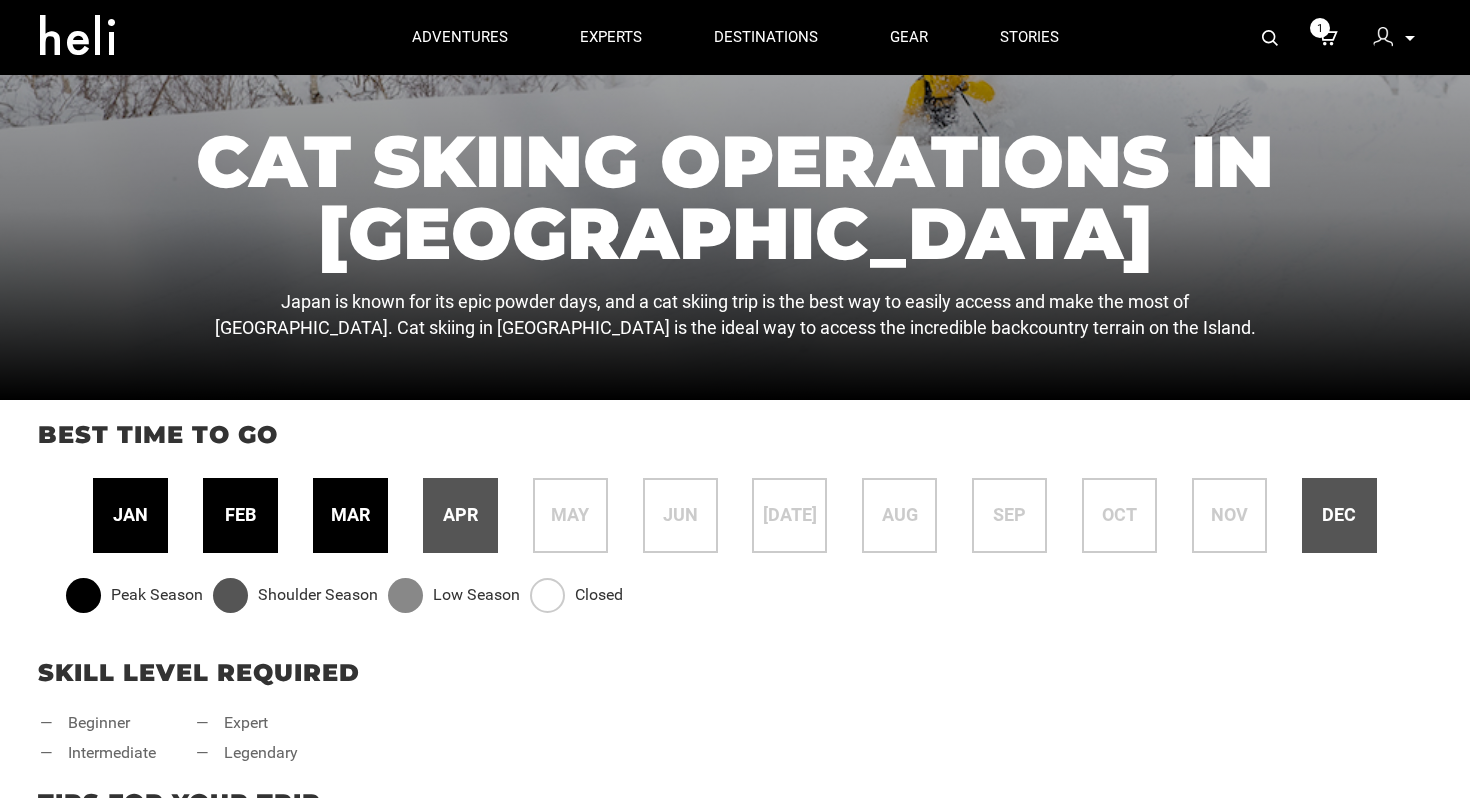 scroll, scrollTop: 0, scrollLeft: 0, axis: both 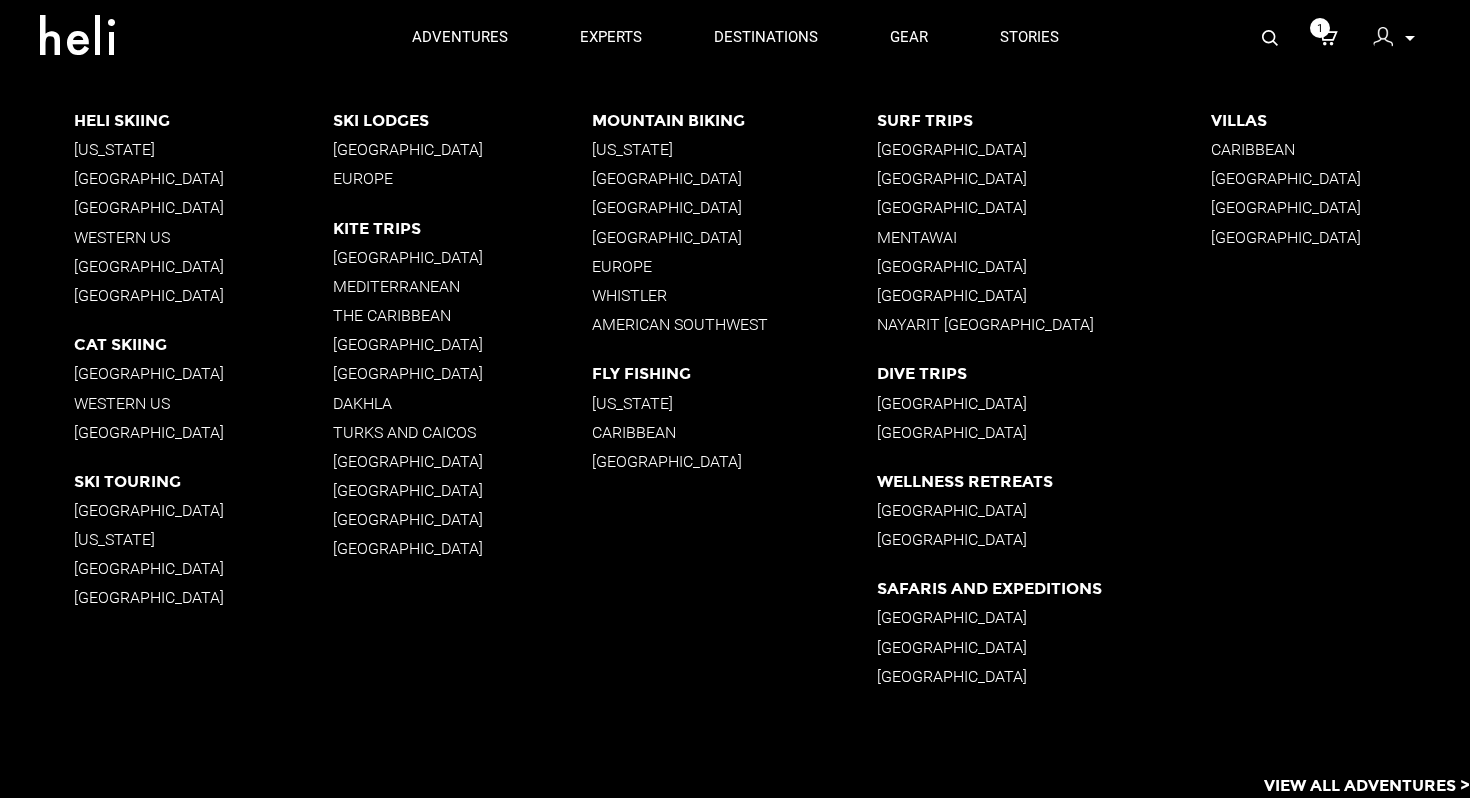 click on "[GEOGRAPHIC_DATA]" at bounding box center [203, 598] 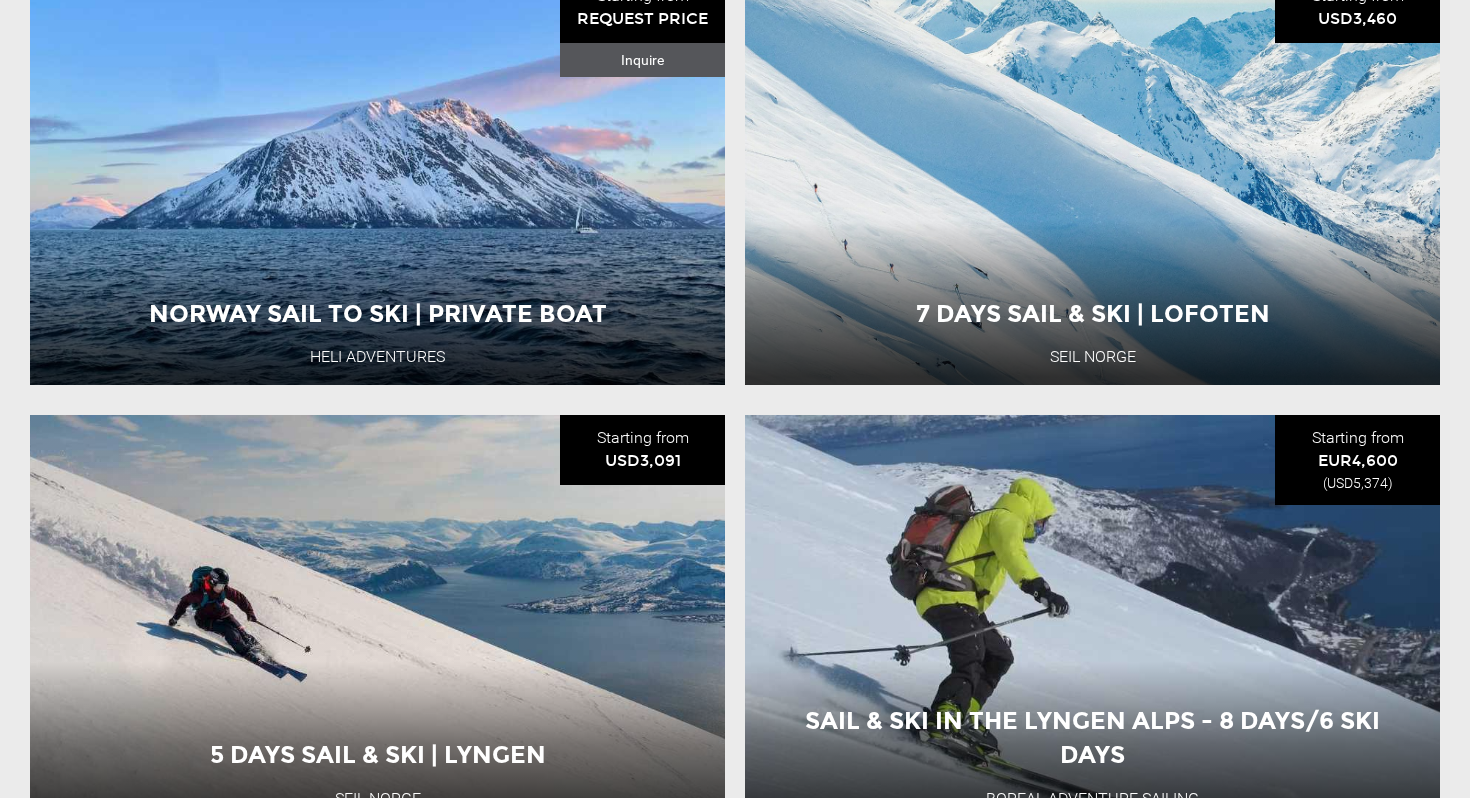 scroll, scrollTop: 2392, scrollLeft: 0, axis: vertical 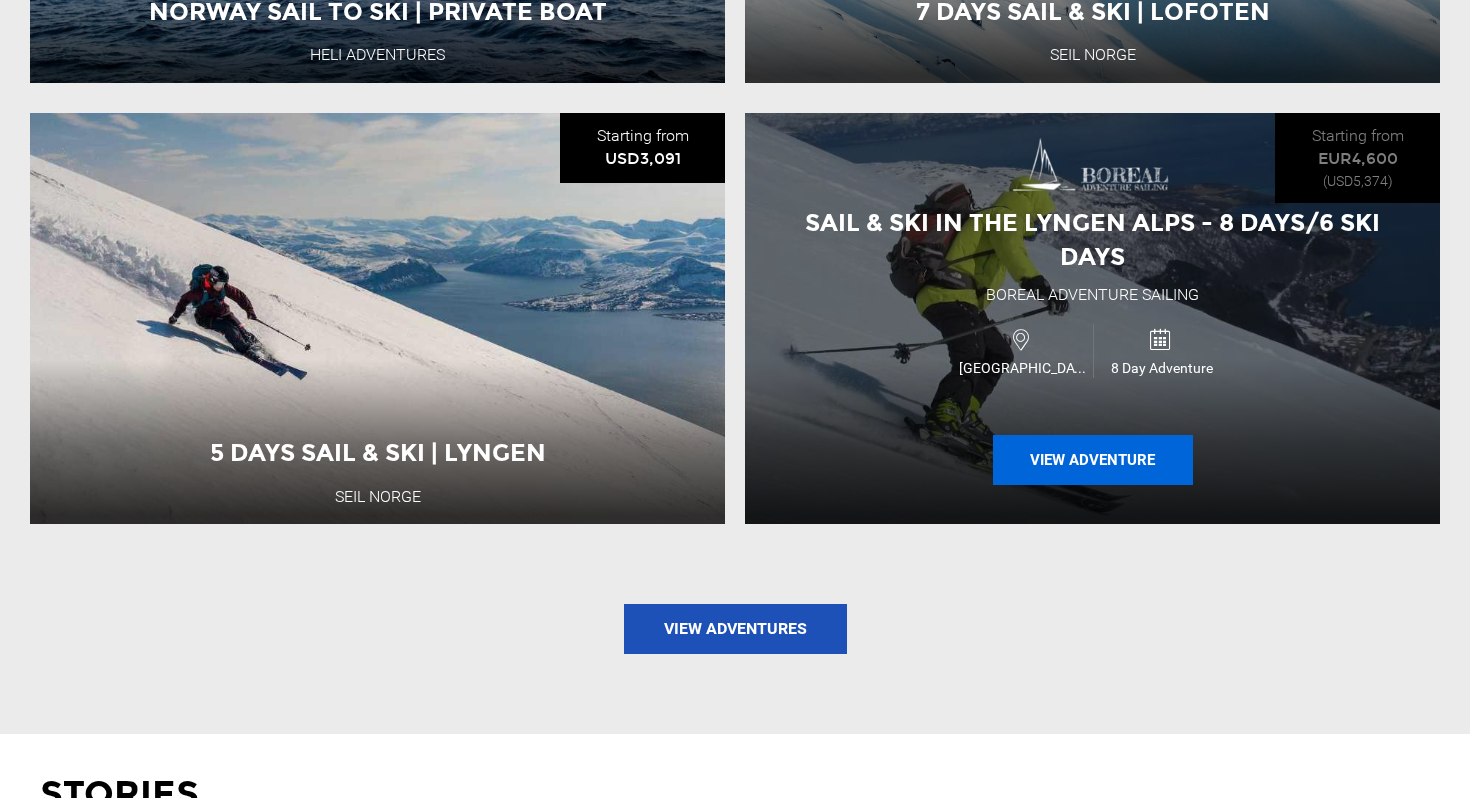 click on "View Adventure" at bounding box center (1093, 460) 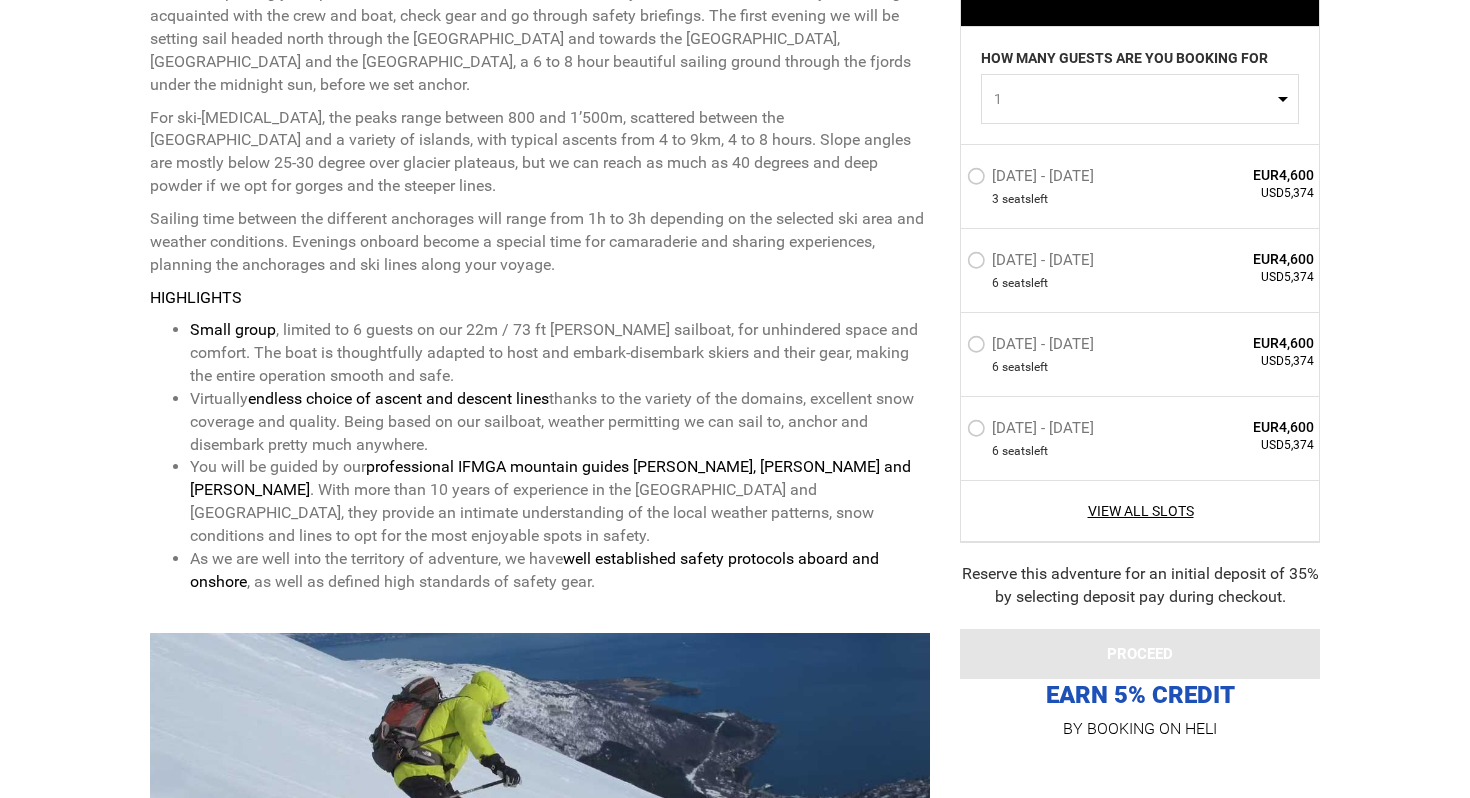 scroll, scrollTop: 997, scrollLeft: 0, axis: vertical 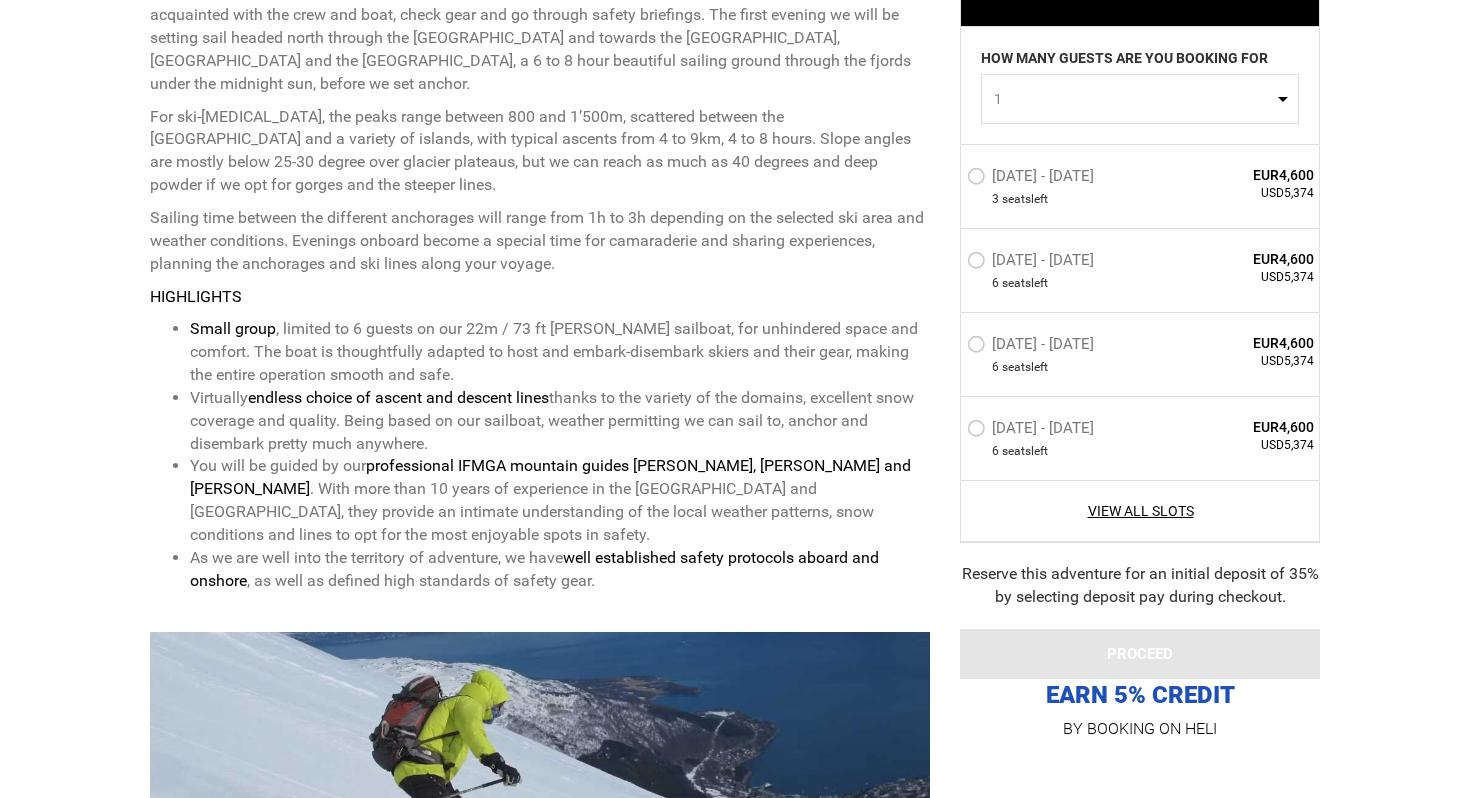 click on "[DATE] - [DATE]" at bounding box center (1033, 347) 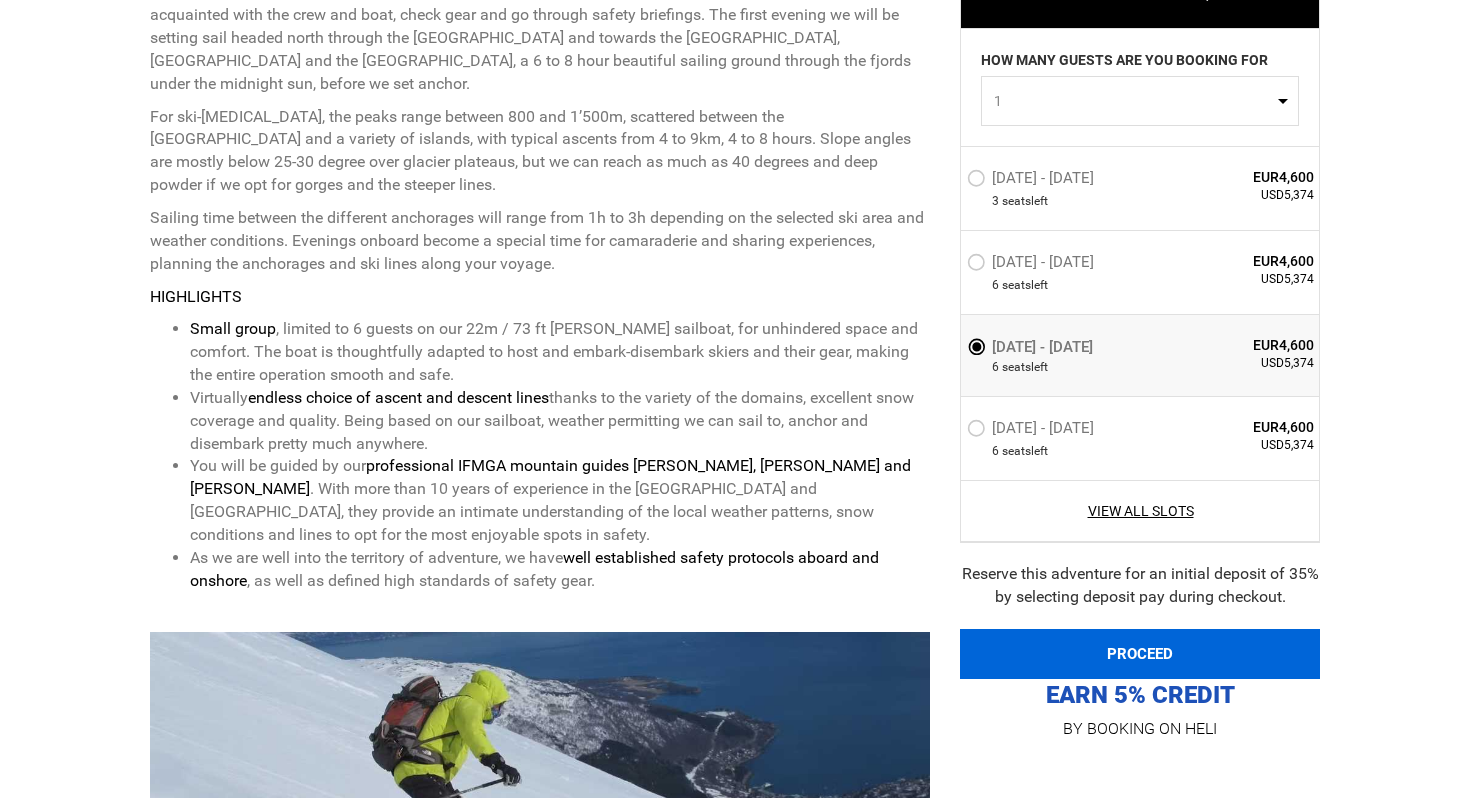 click on "PROCEED" at bounding box center [1140, 654] 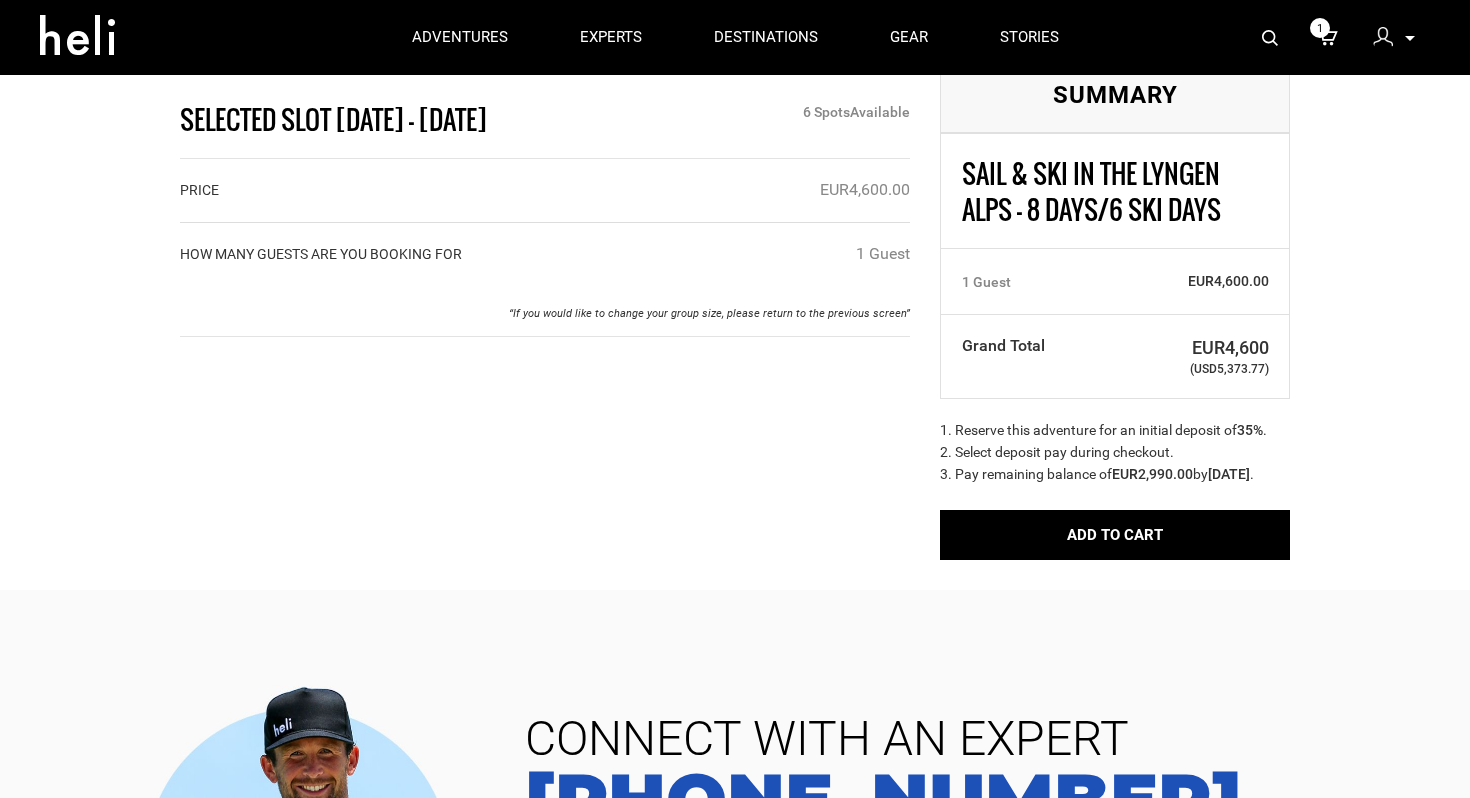 scroll, scrollTop: 43, scrollLeft: 0, axis: vertical 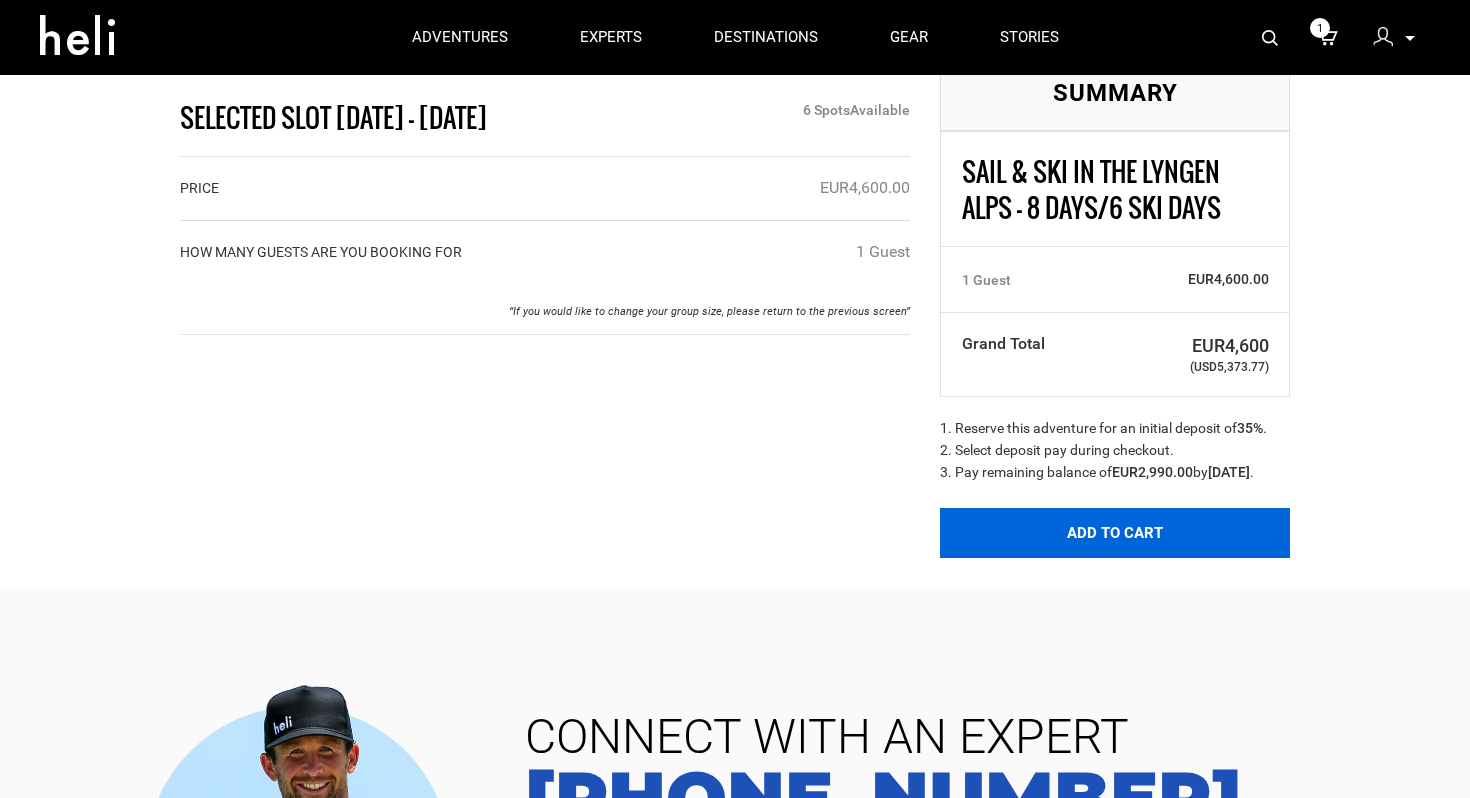click on "Add to Cart" at bounding box center (1115, 533) 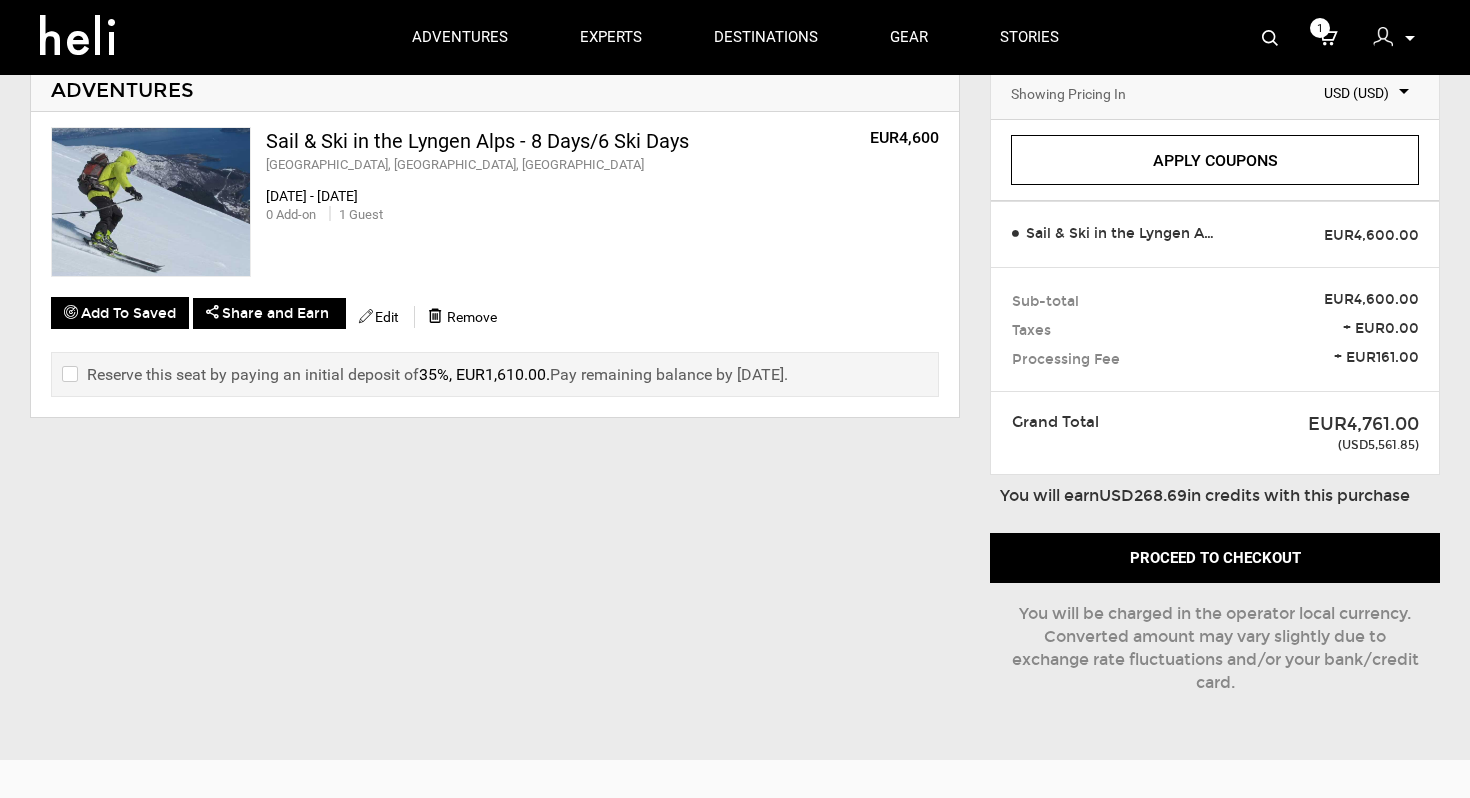 scroll, scrollTop: 112, scrollLeft: 0, axis: vertical 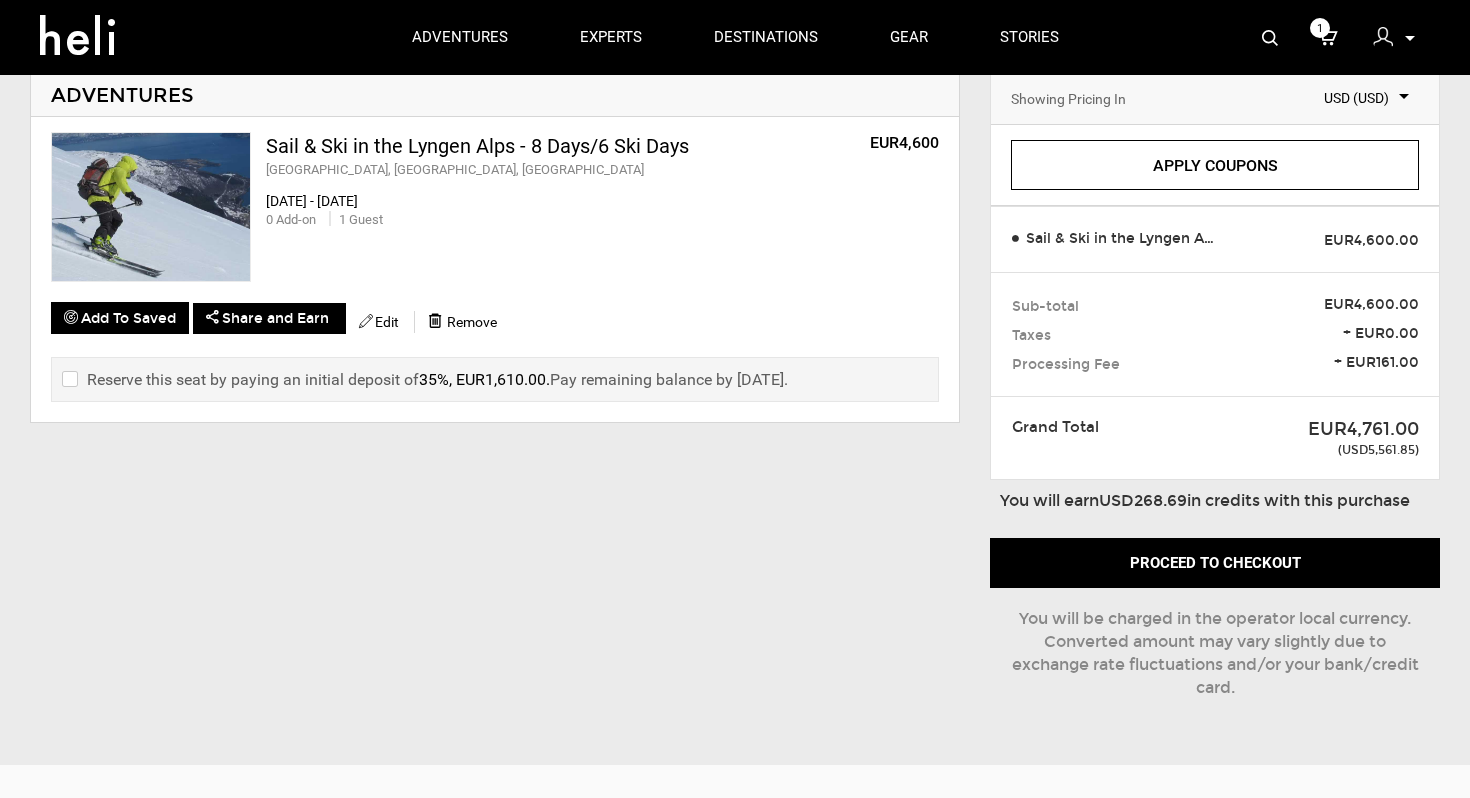 click at bounding box center [1388, 40] 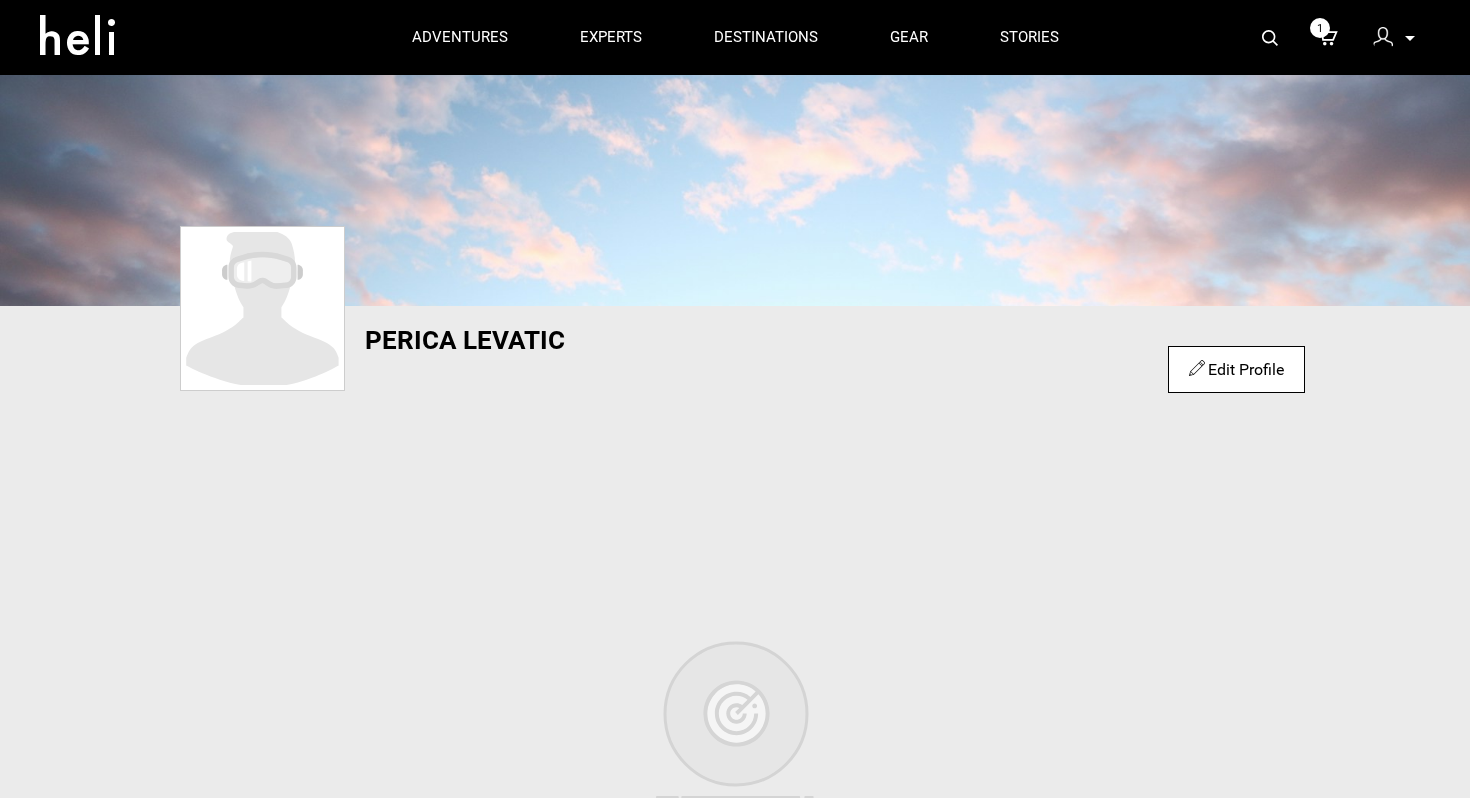 scroll, scrollTop: 0, scrollLeft: 0, axis: both 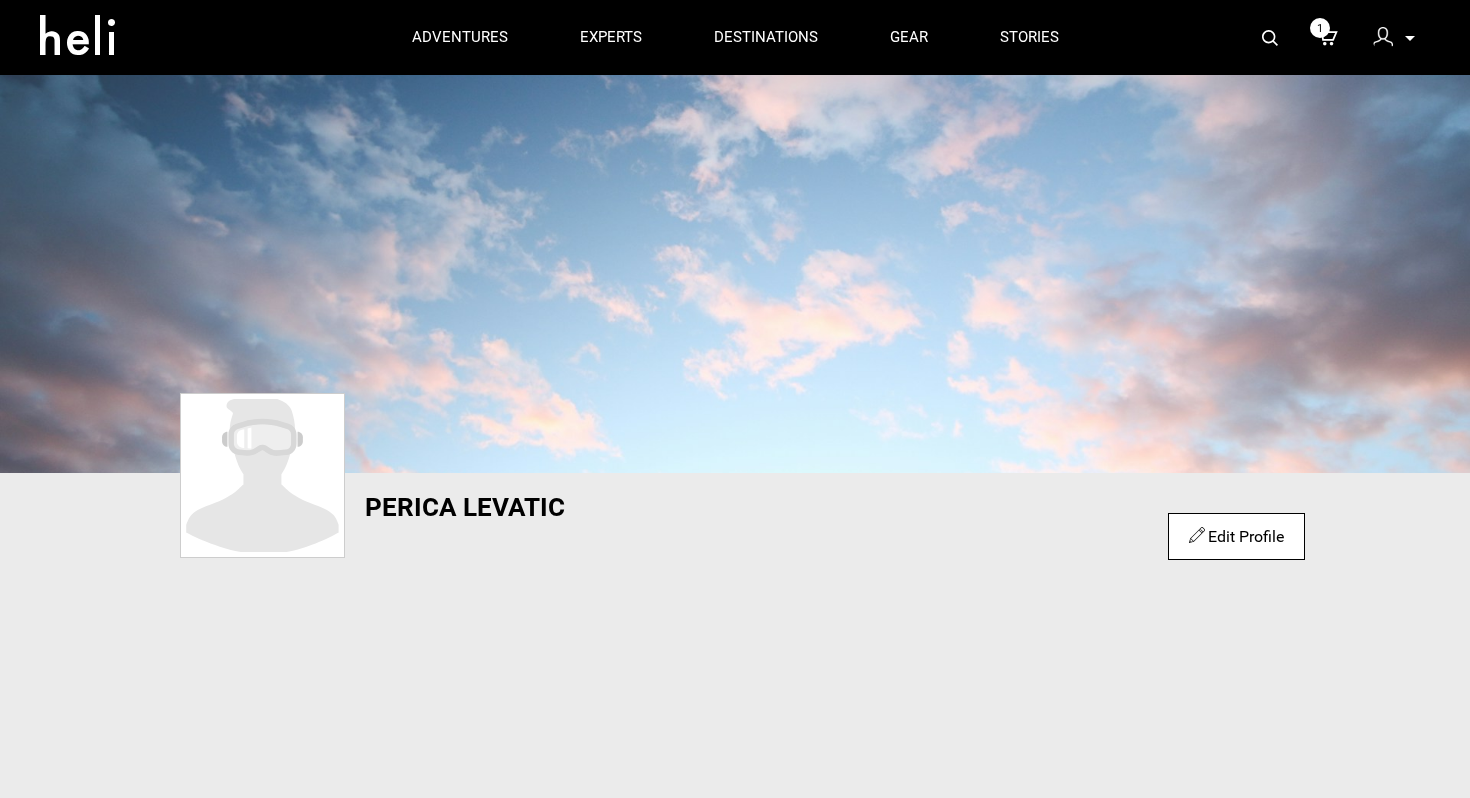 click at bounding box center (1197, 535) 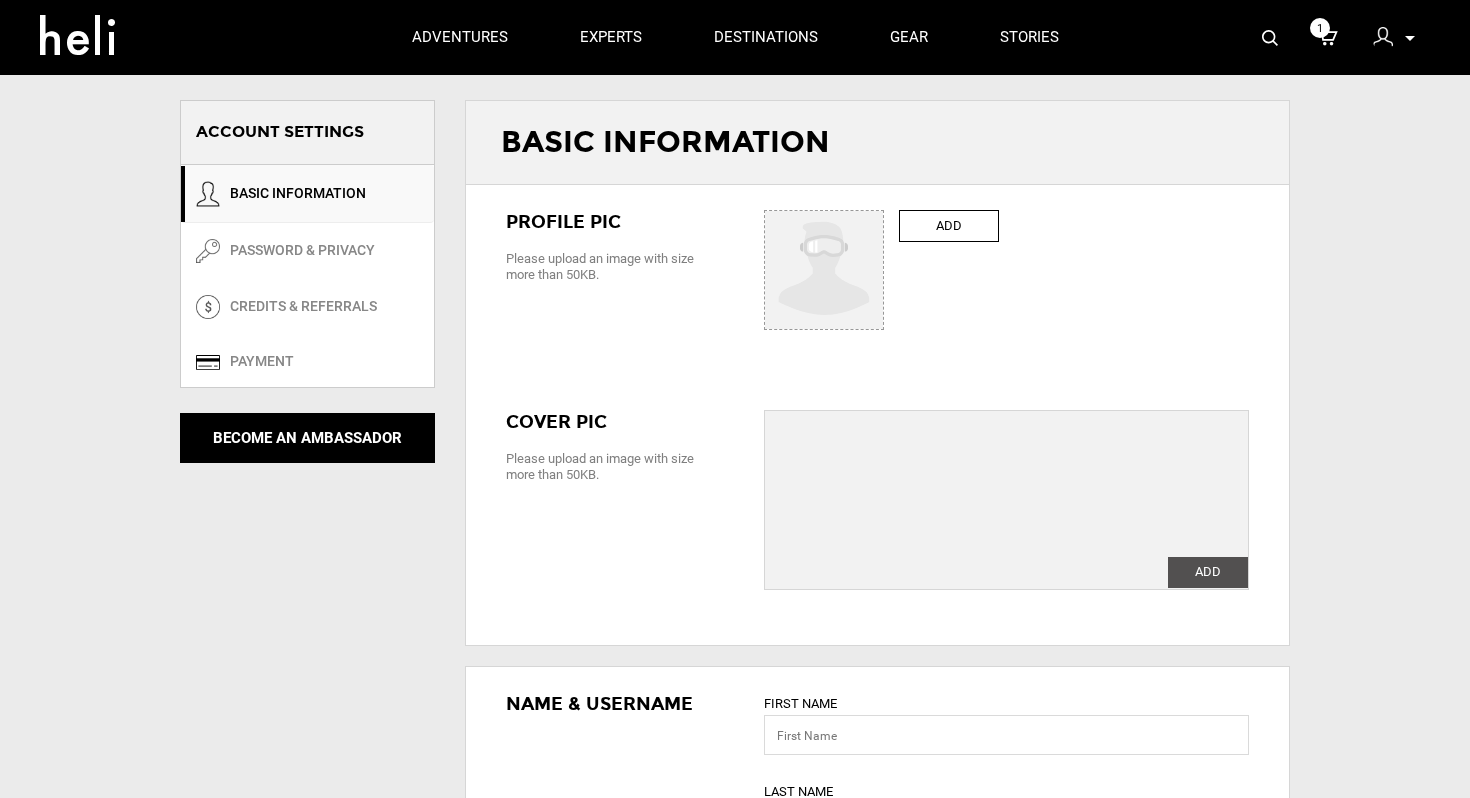 type on "Perica" 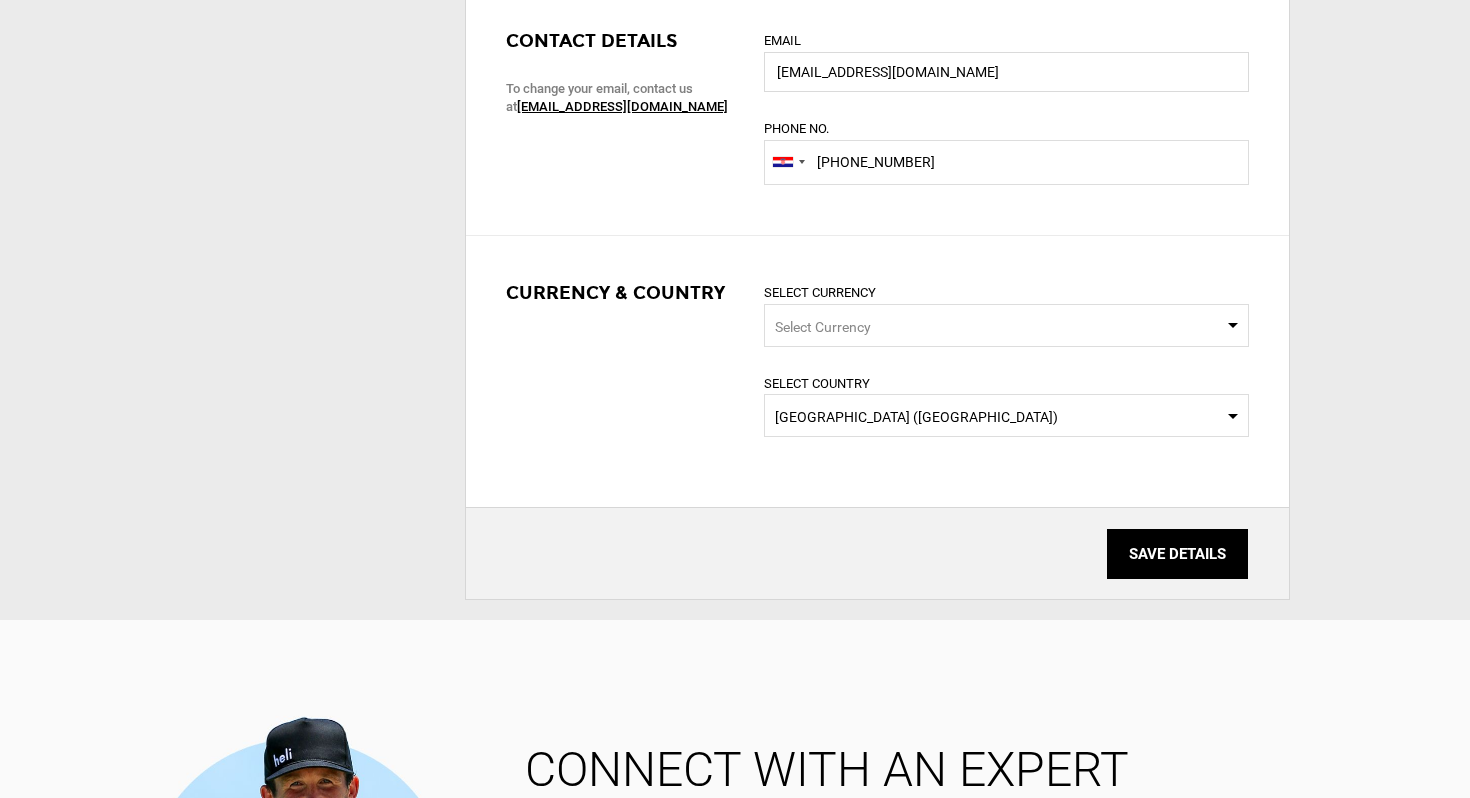 scroll, scrollTop: 1391, scrollLeft: 0, axis: vertical 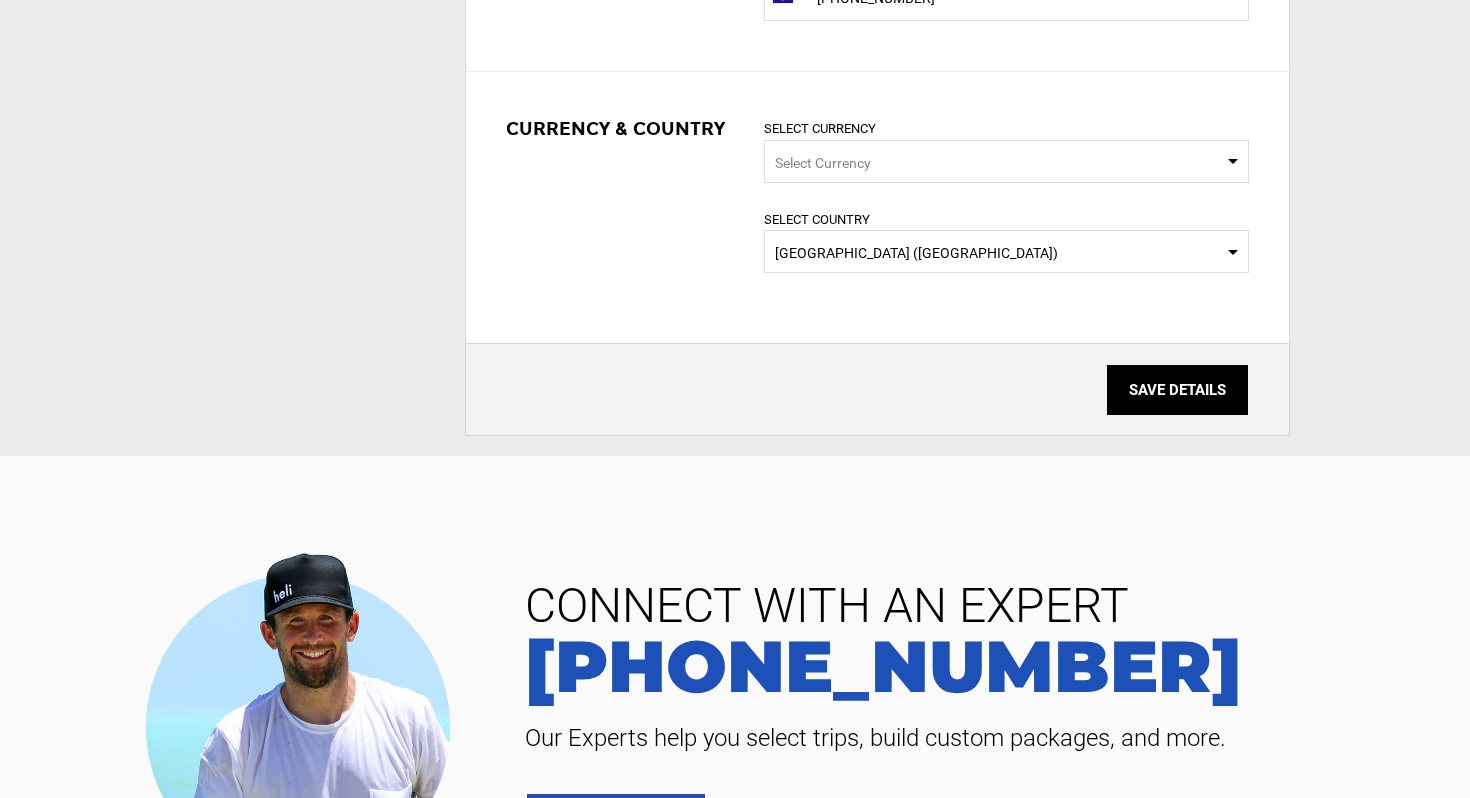 click on "Select Currency
Select Currency
Select Country
Select Country   [GEOGRAPHIC_DATA] ([GEOGRAPHIC_DATA])" at bounding box center [1006, 208] 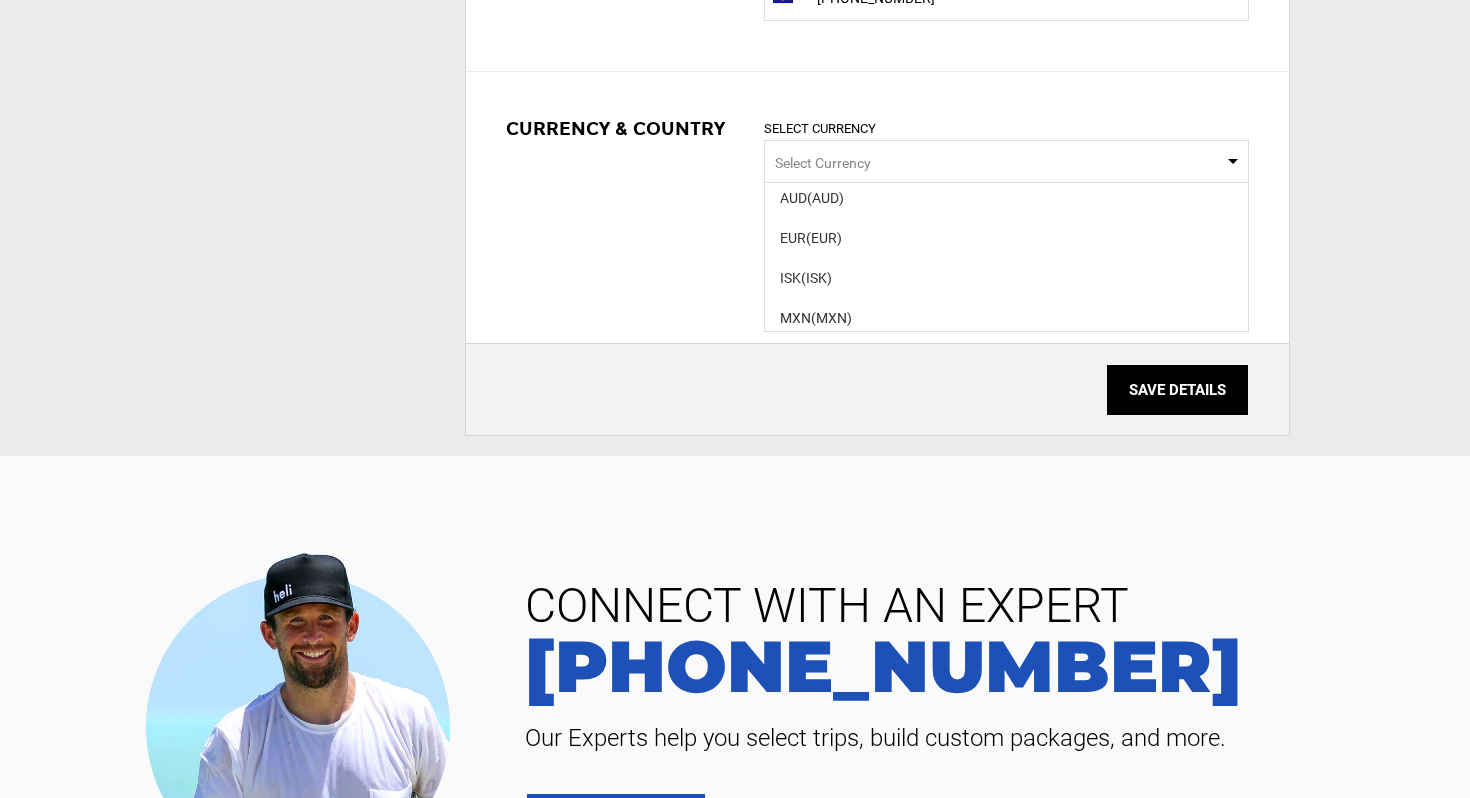 scroll, scrollTop: 177, scrollLeft: 0, axis: vertical 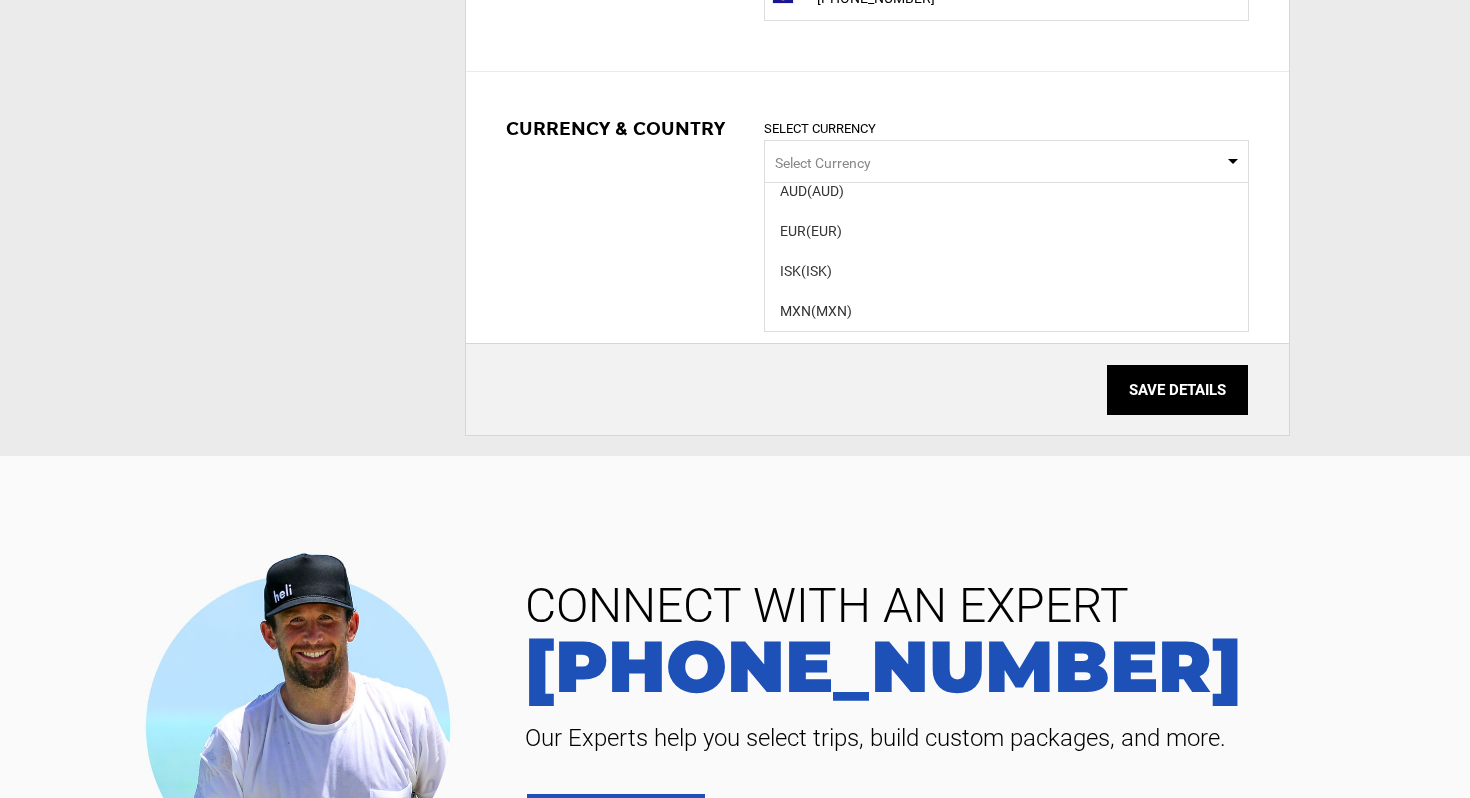 click on "ISK   (ISK)" at bounding box center (1006, 271) 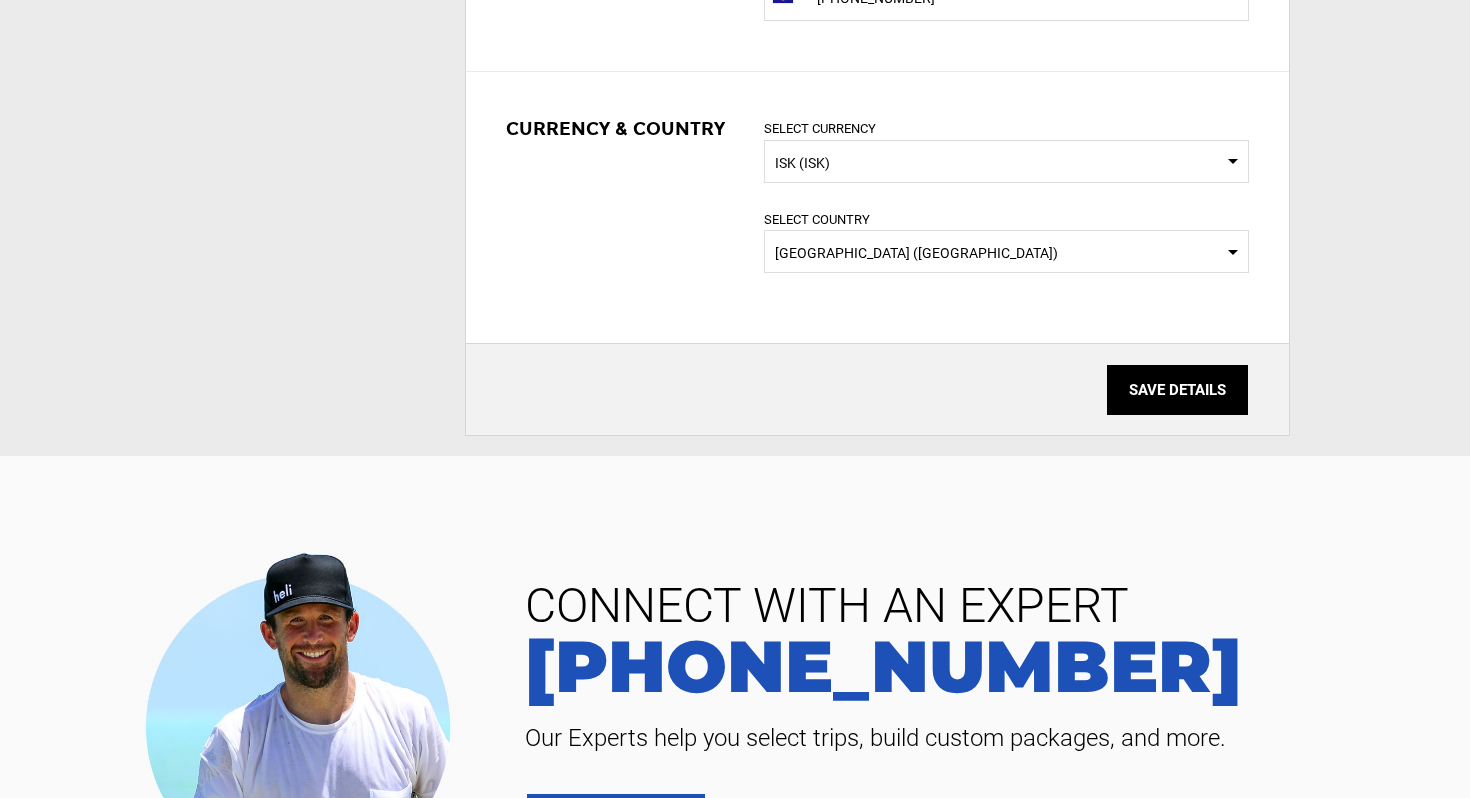 click on "SAVE DETAILS" at bounding box center (1177, 390) 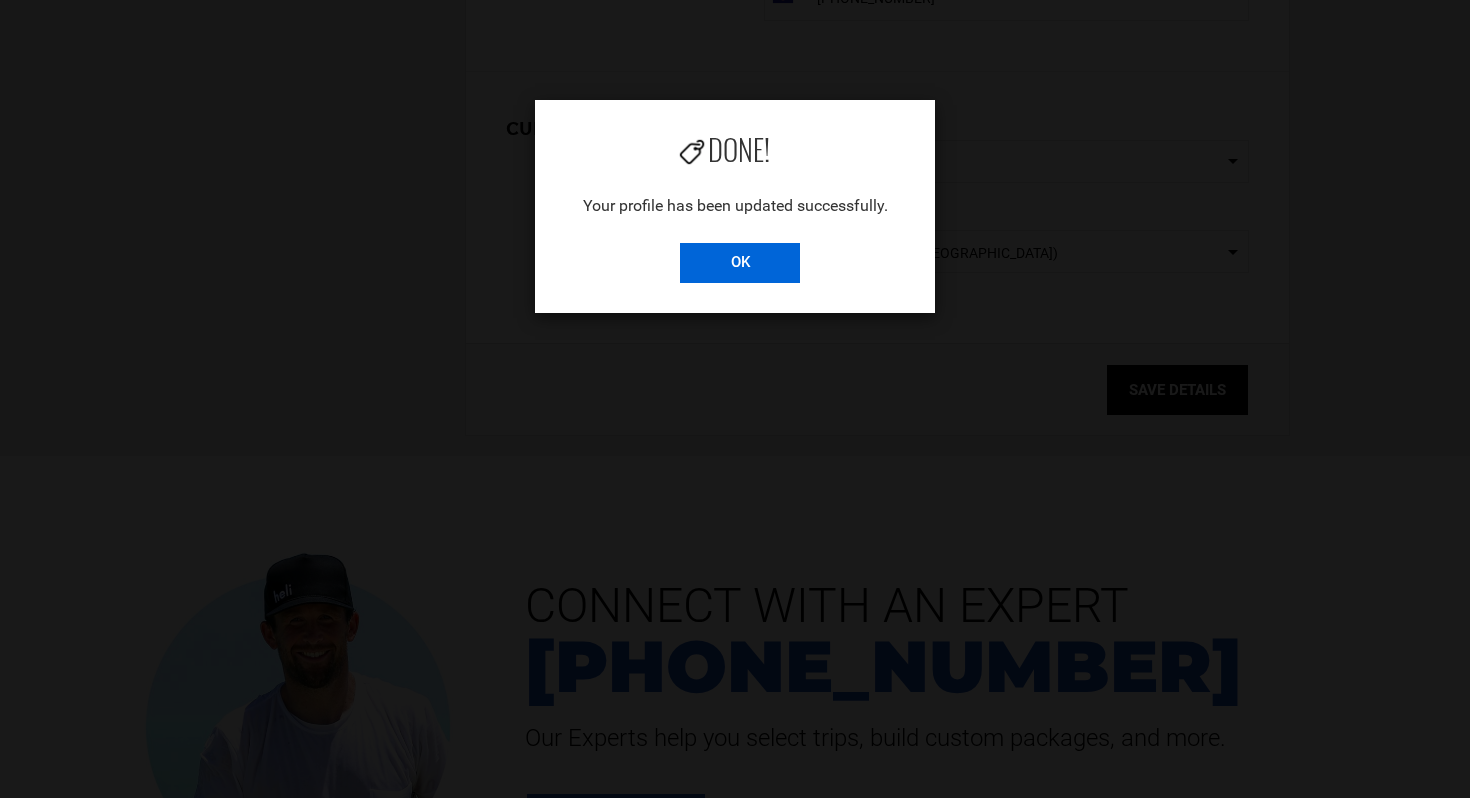 click on "OK" at bounding box center (740, 263) 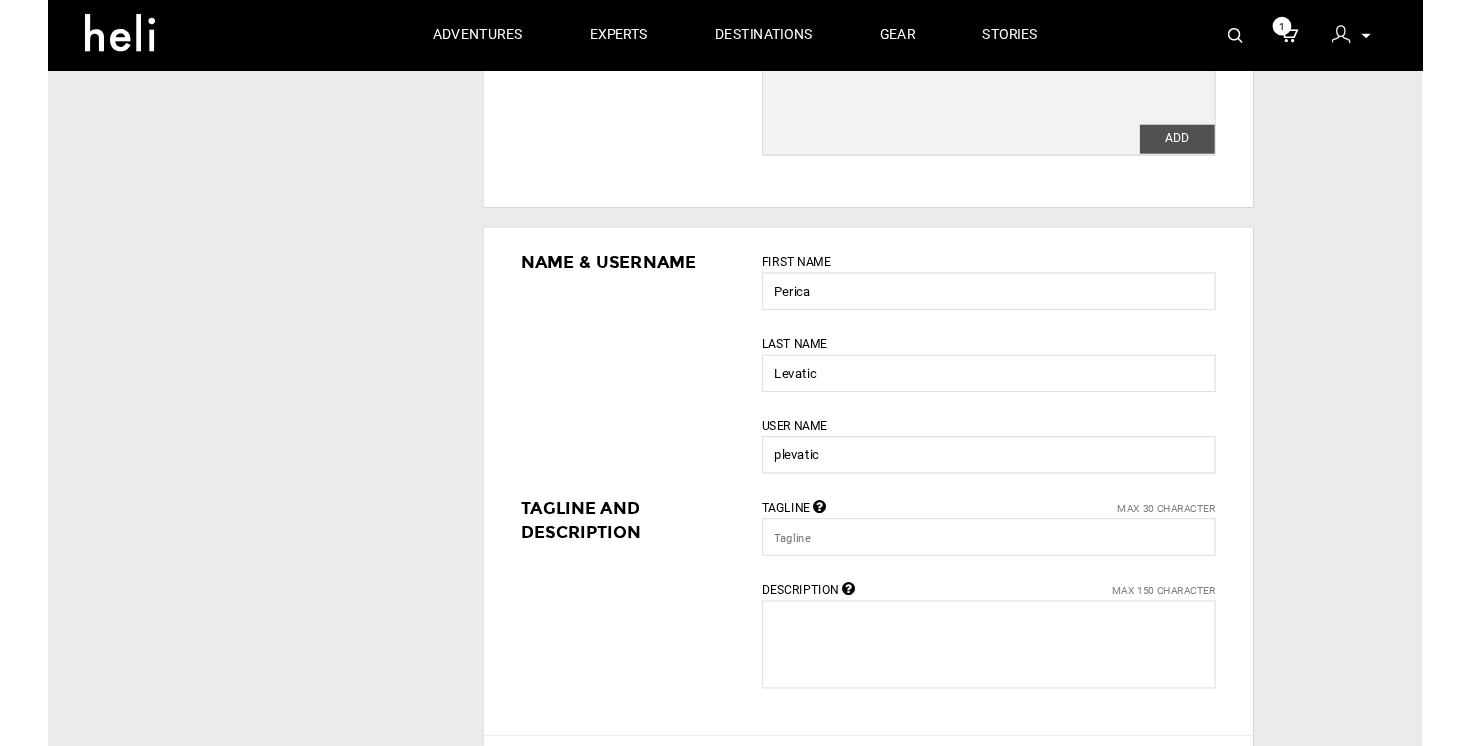 scroll, scrollTop: 0, scrollLeft: 0, axis: both 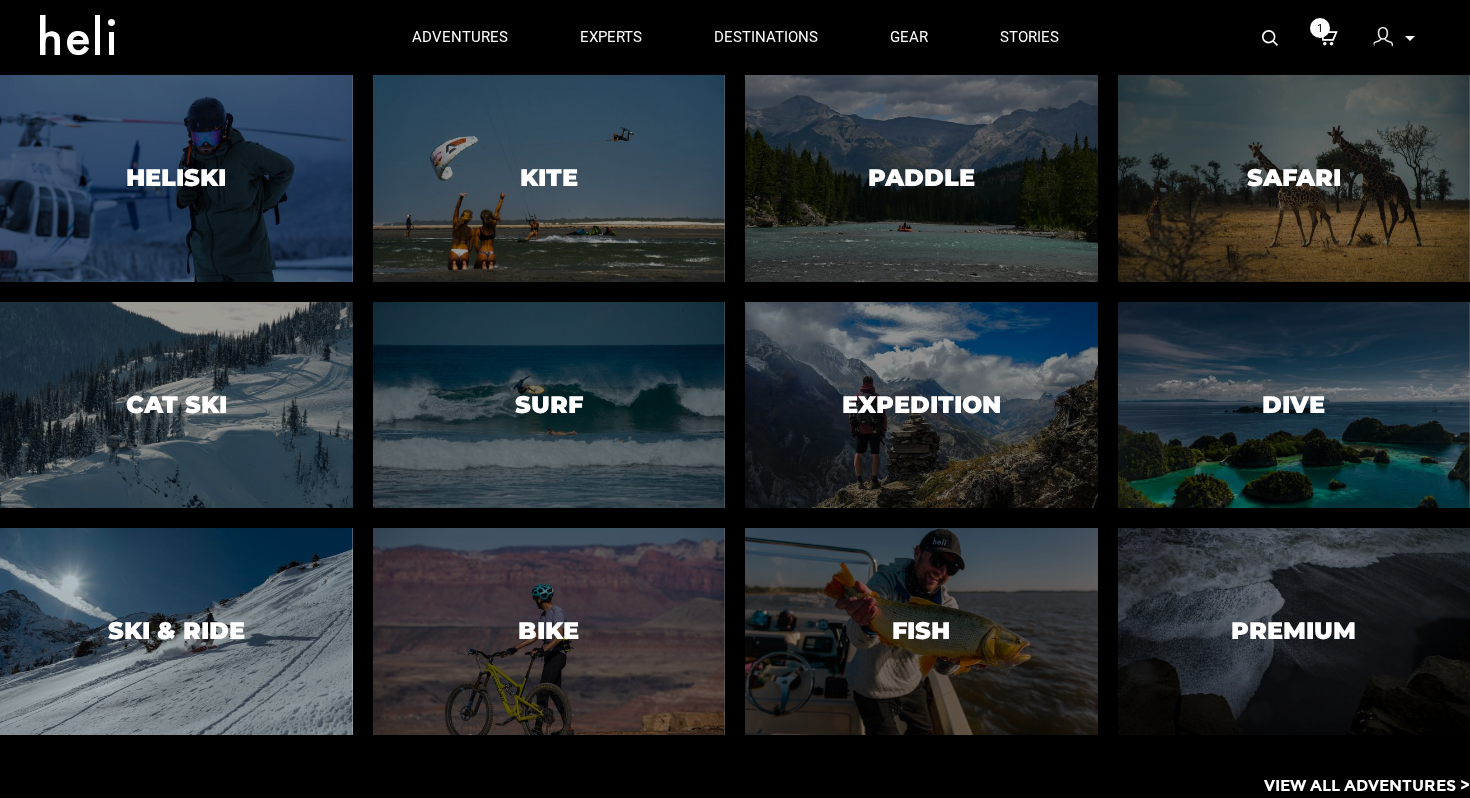 click at bounding box center [176, 631] 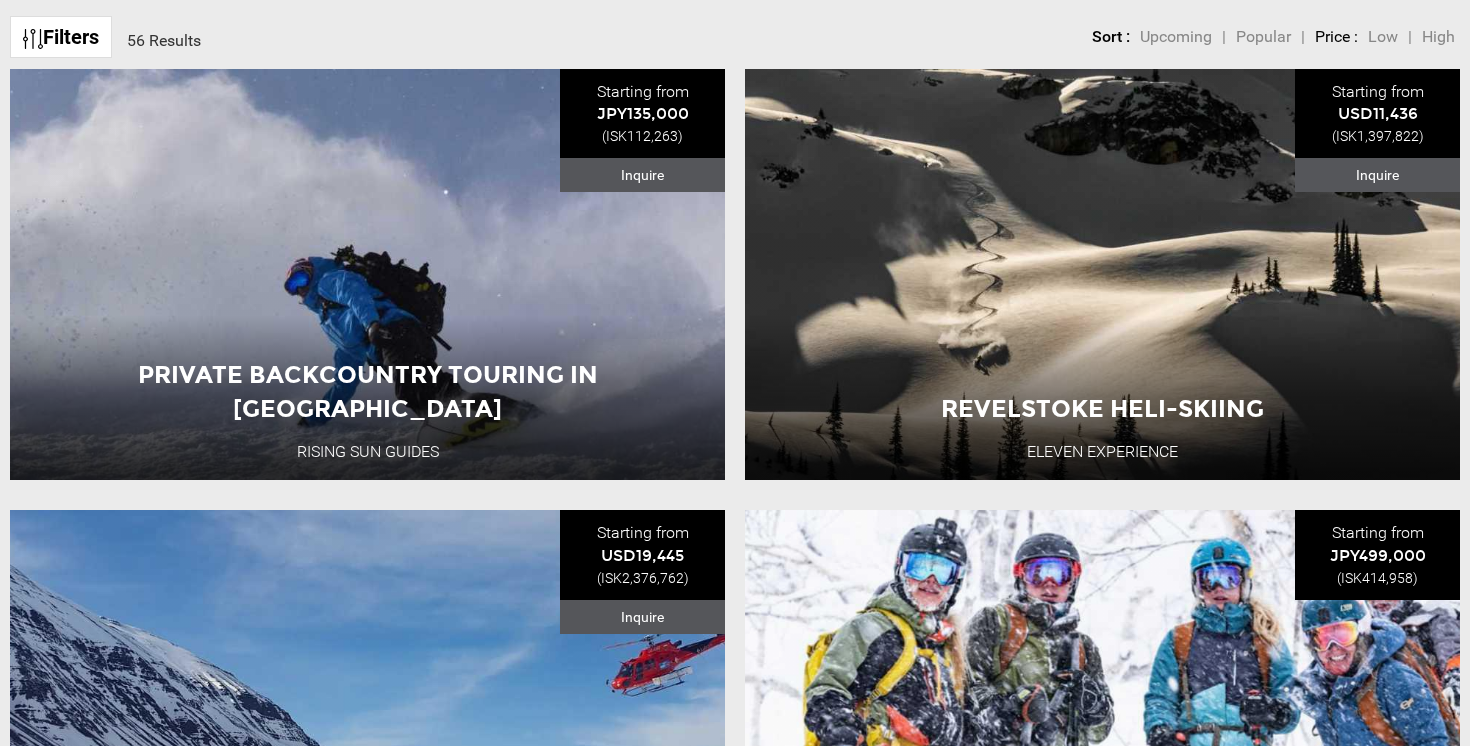 scroll, scrollTop: 854, scrollLeft: 0, axis: vertical 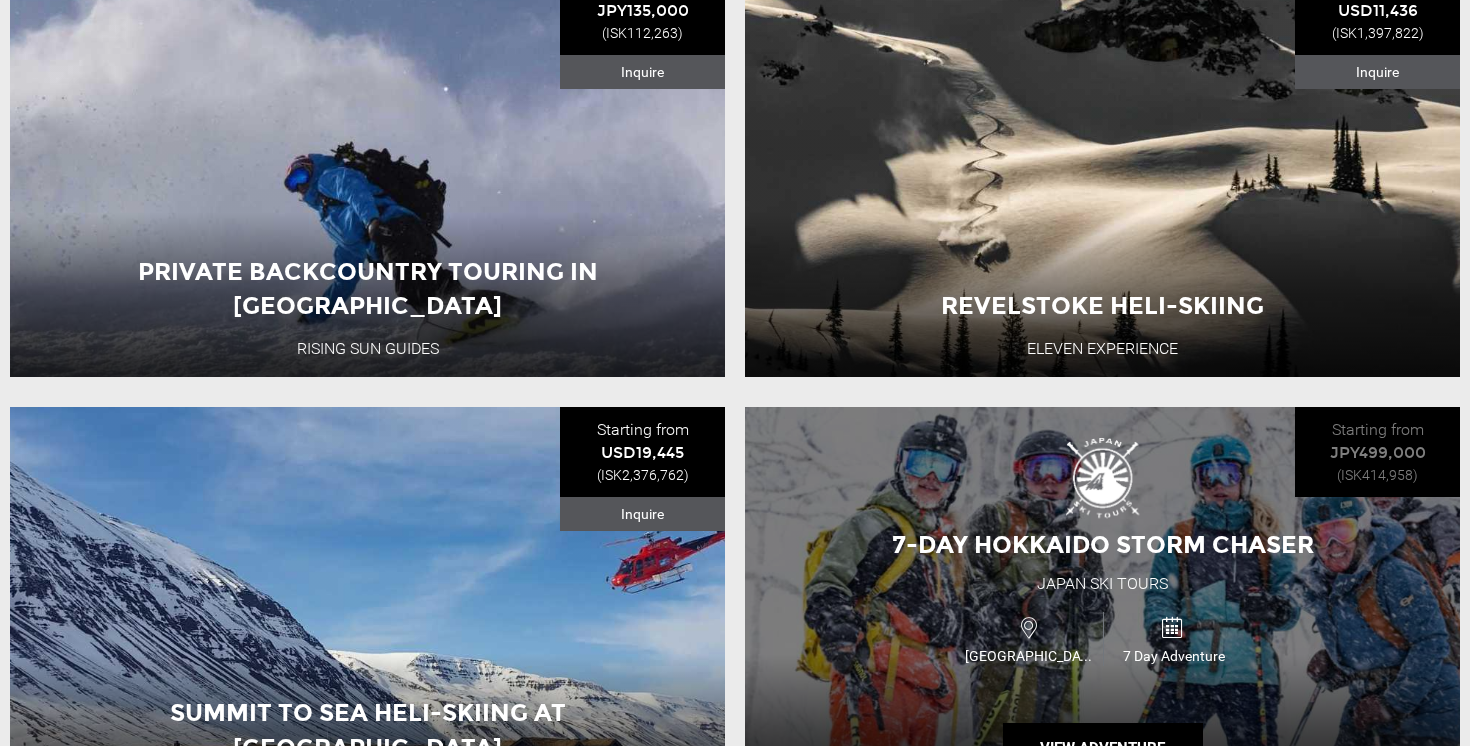 click on "7-Day Hokkaido Storm Chaser [GEOGRAPHIC_DATA] Ski Tours  [GEOGRAPHIC_DATA] 7 Day Adventure  View Adventure" at bounding box center (1102, 613) 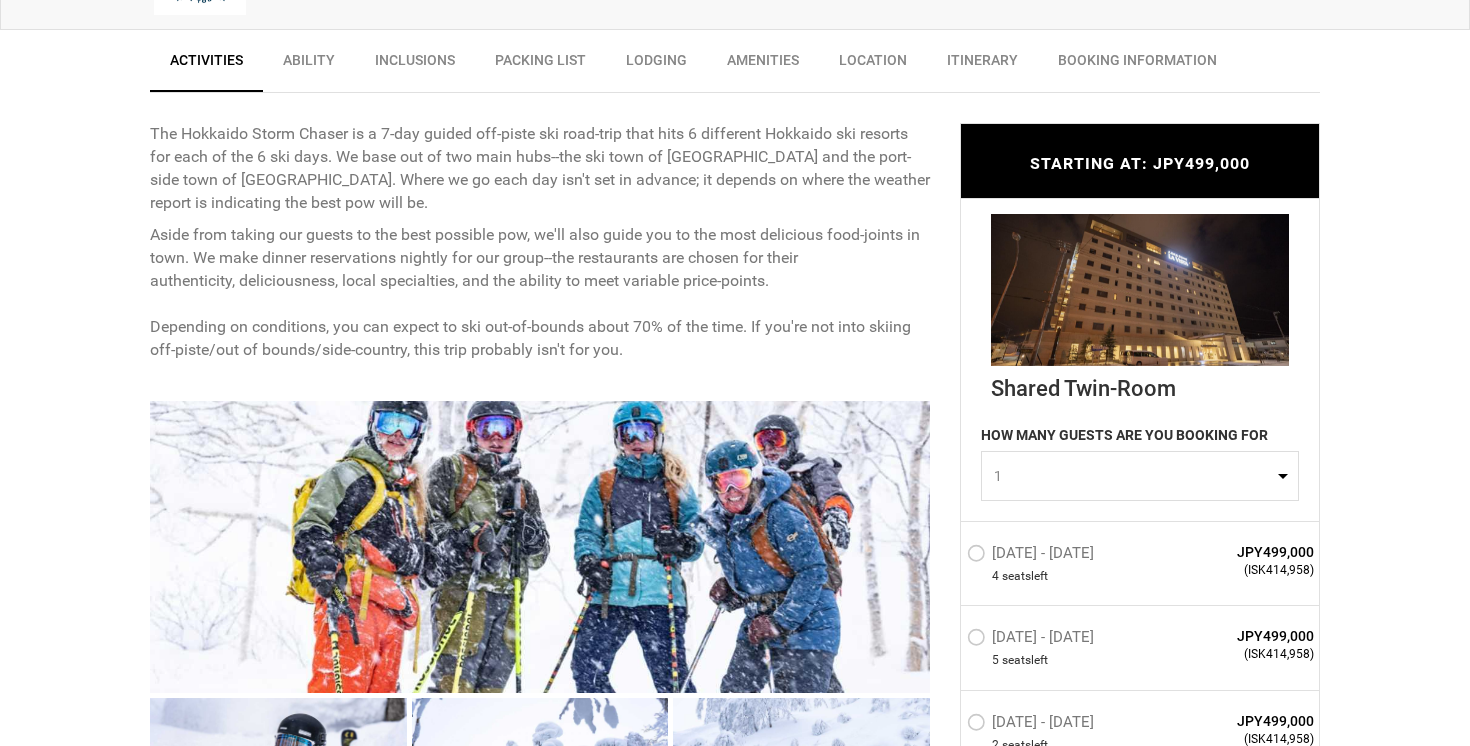 scroll, scrollTop: 1159, scrollLeft: 0, axis: vertical 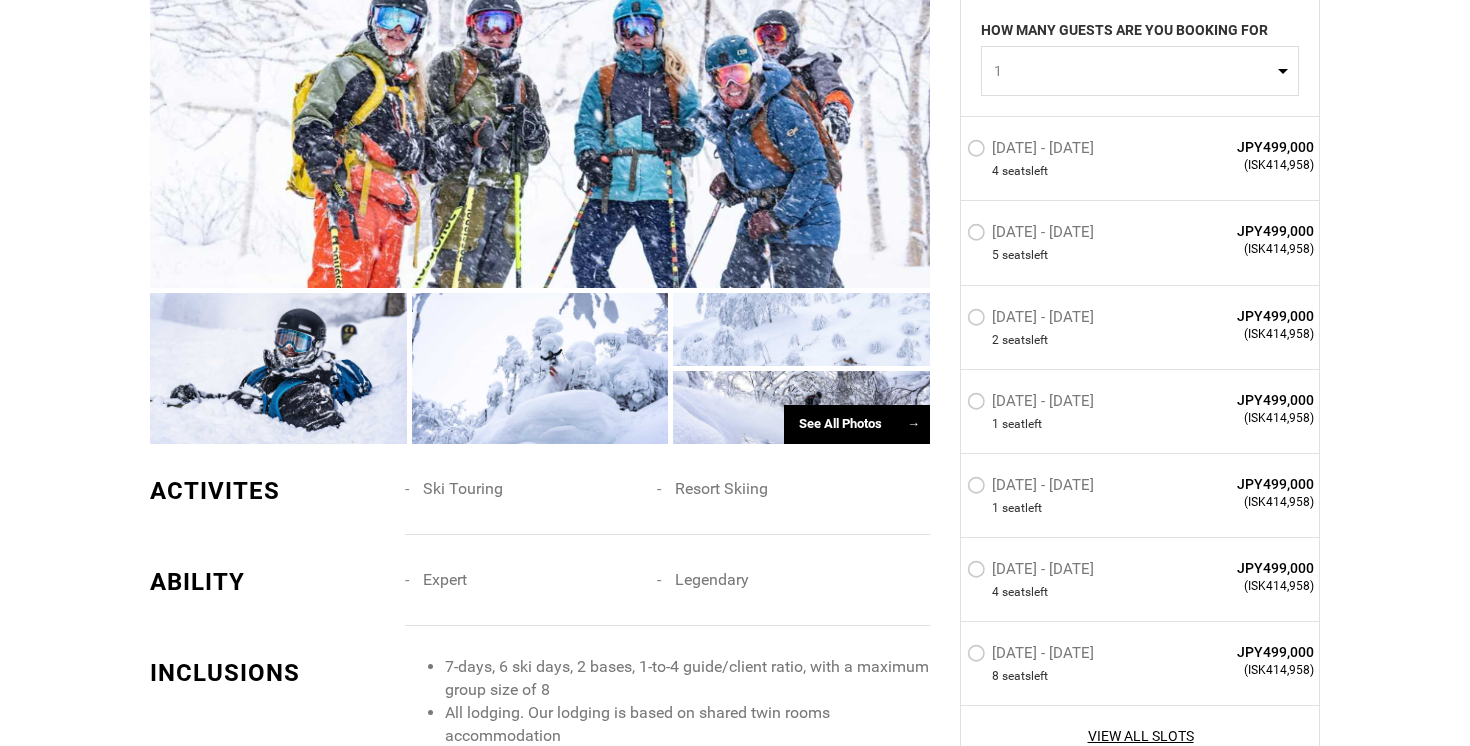click on "[DATE] - [DATE]" at bounding box center (1033, 488) 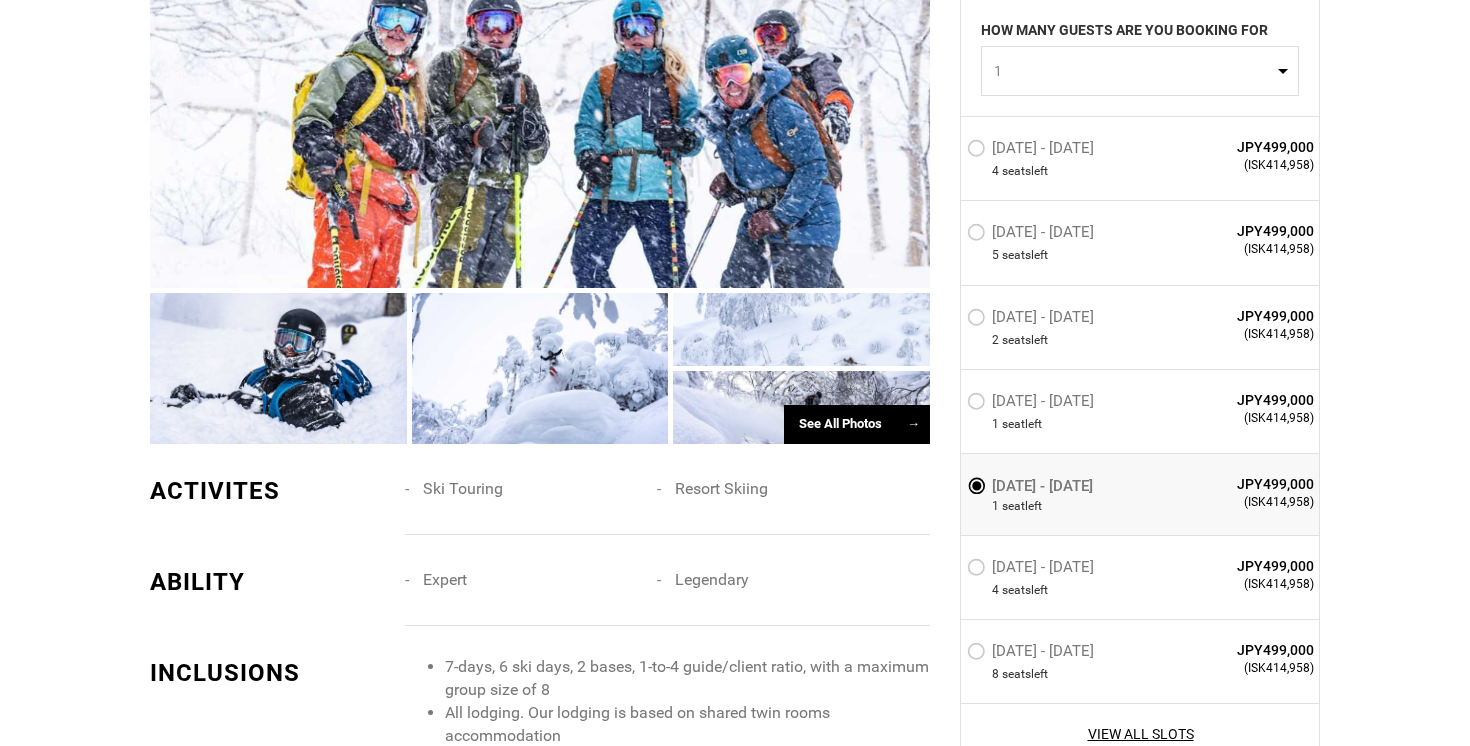 scroll, scrollTop: 1523, scrollLeft: 0, axis: vertical 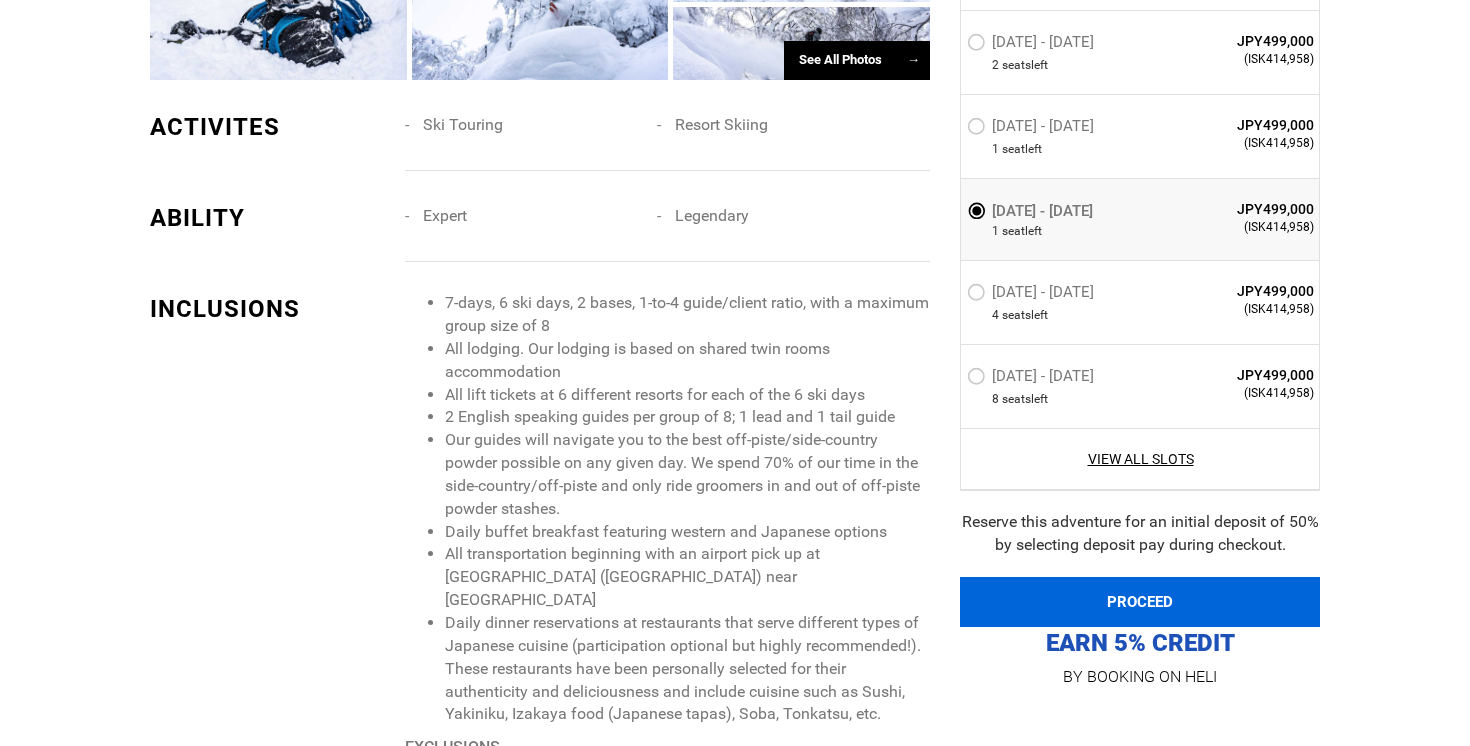 click on "PROCEED" at bounding box center (1140, 602) 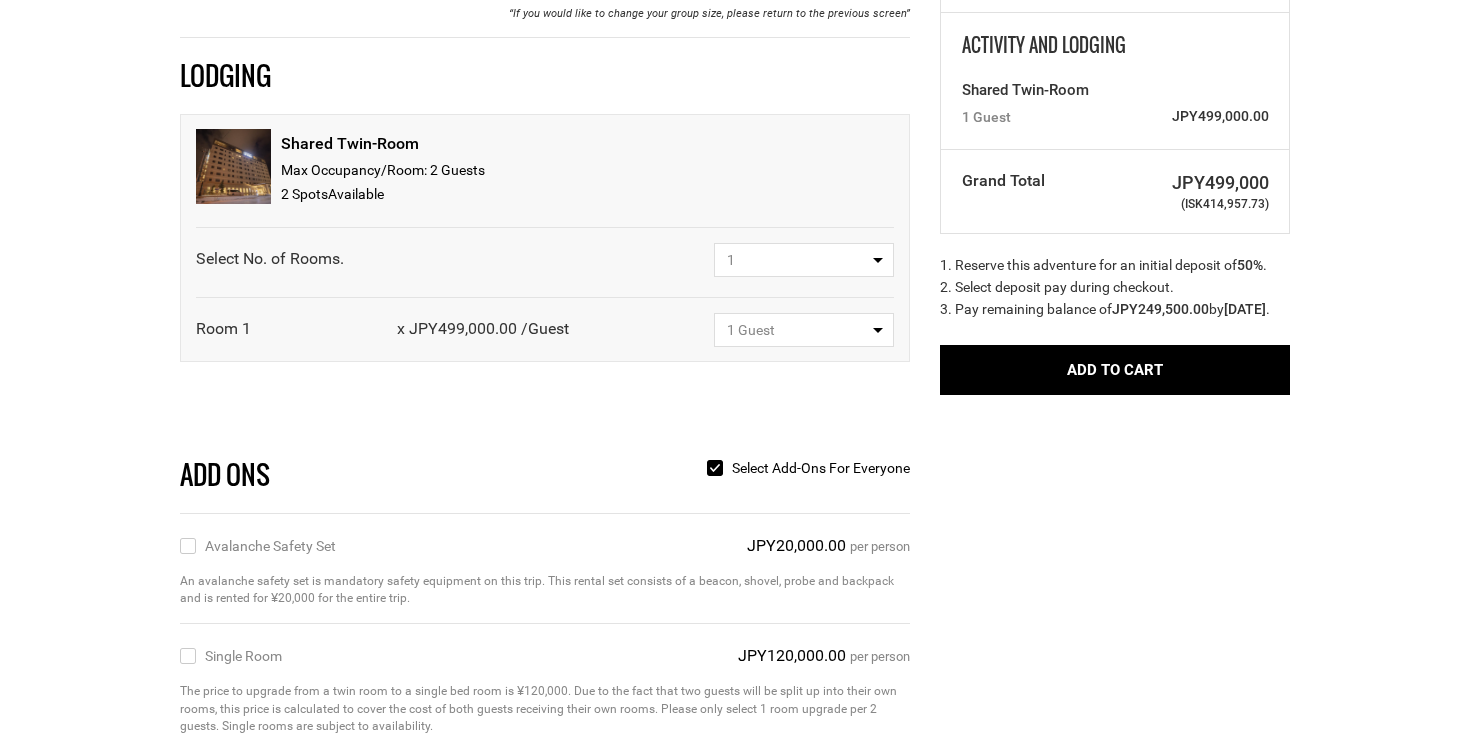scroll, scrollTop: 62, scrollLeft: 0, axis: vertical 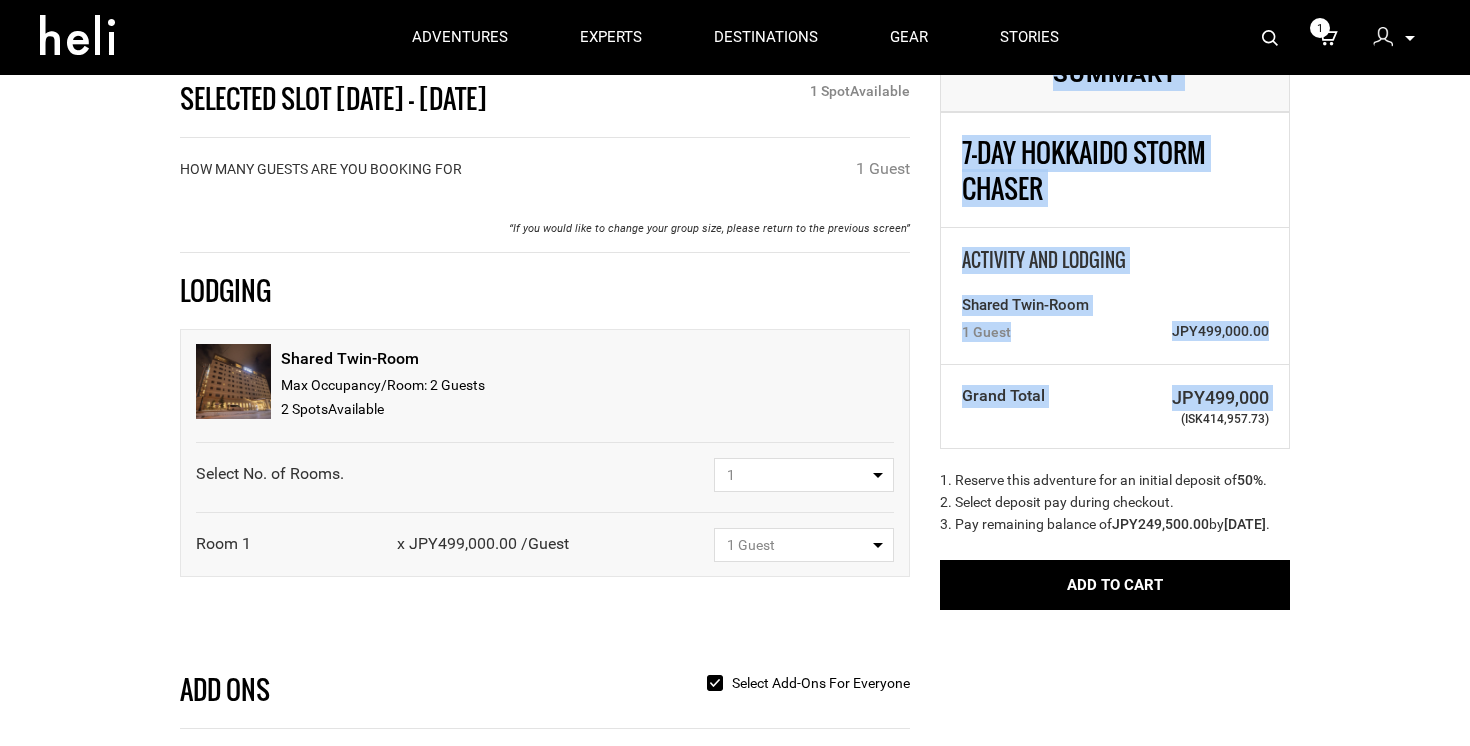 drag, startPoint x: 1183, startPoint y: 421, endPoint x: 1299, endPoint y: 421, distance: 116 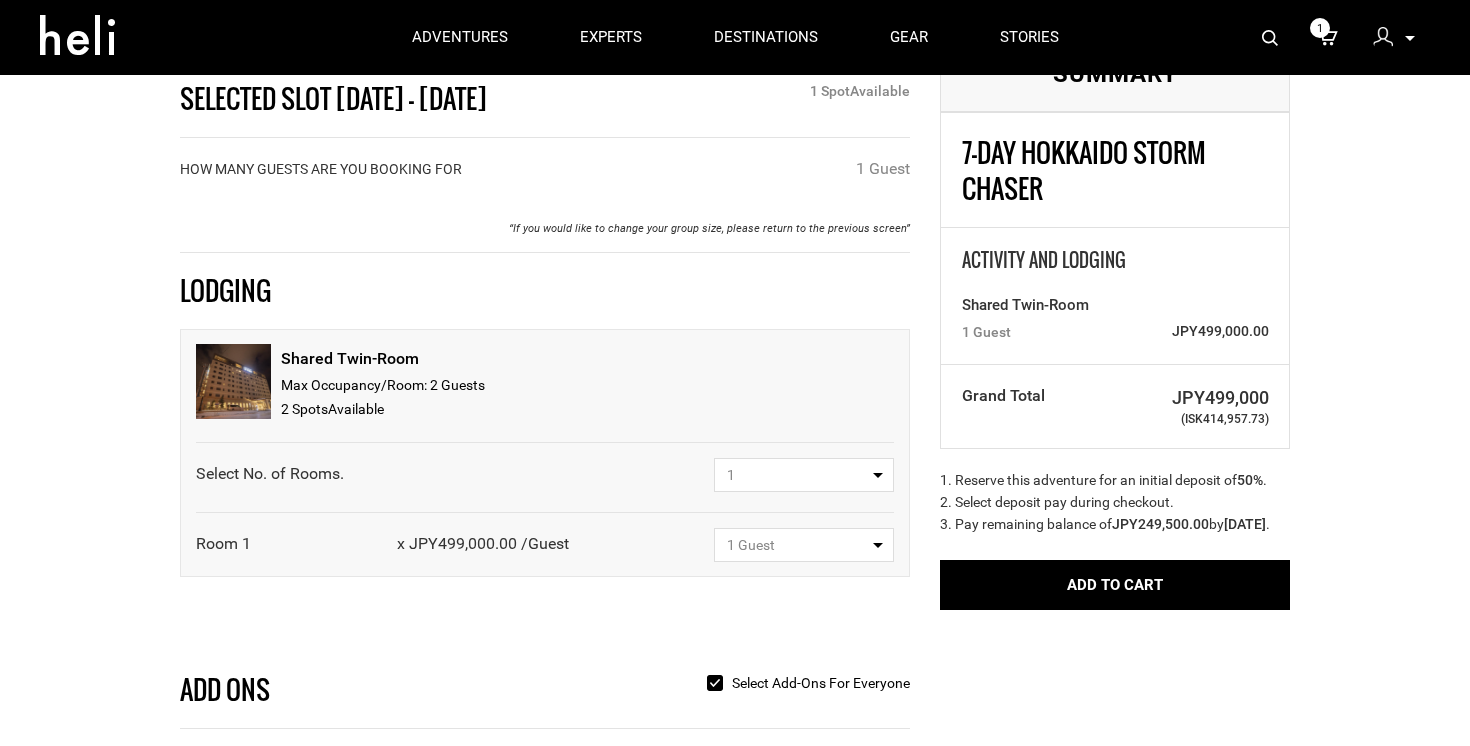 click on "Summary
7-Day Hokkaido Storm Chaser
Activity and Lodging
Shared Twin-Room
1 Guest
JPY499,000.00
Grand Total
JPY499,000
(ISK414,957.73)
1. Reserve this adventure for an initial deposit of  50% .
2. Select deposit pay during checkout.
3. Pay remaining balance of  JPY249,500.00  by
[DATE] ." at bounding box center (1115, 323) 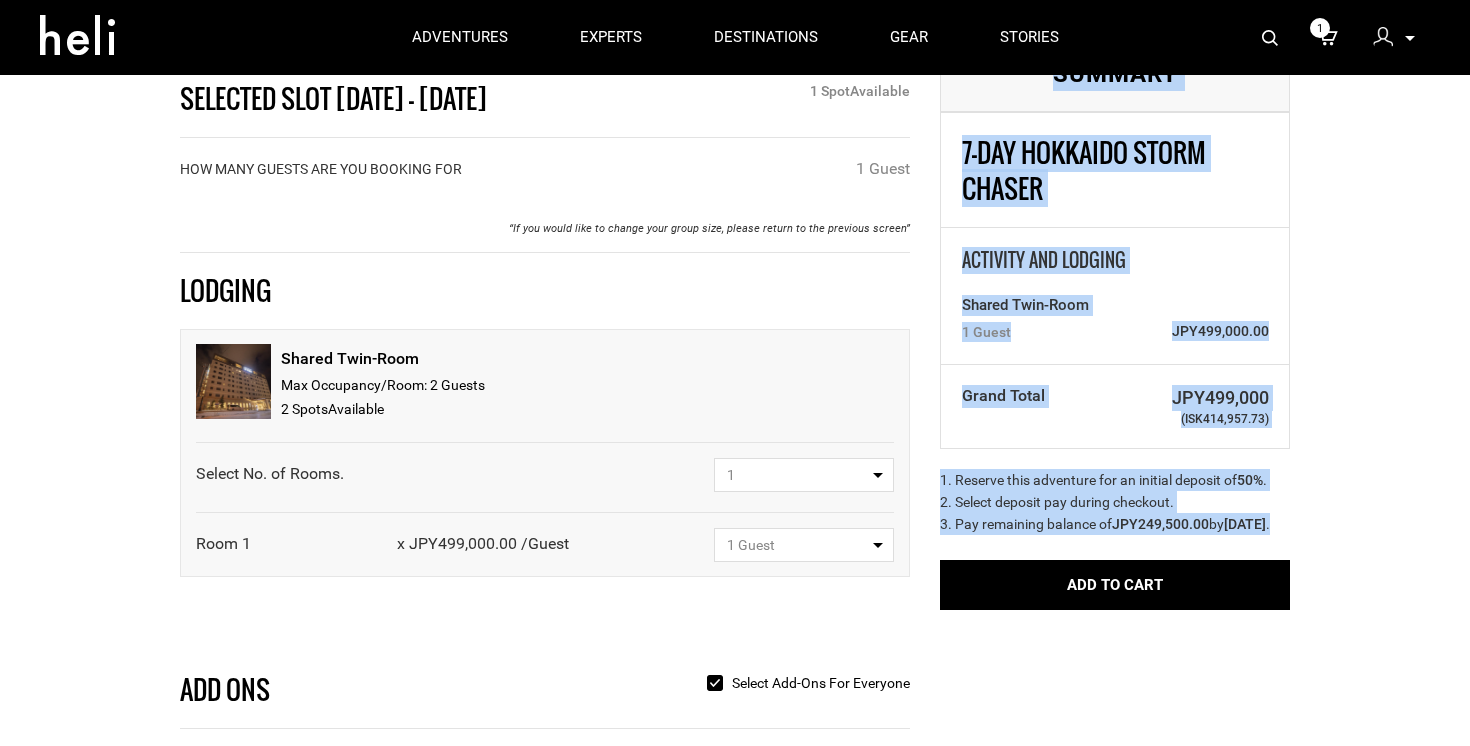 drag, startPoint x: 939, startPoint y: 522, endPoint x: 997, endPoint y: 551, distance: 64.84597 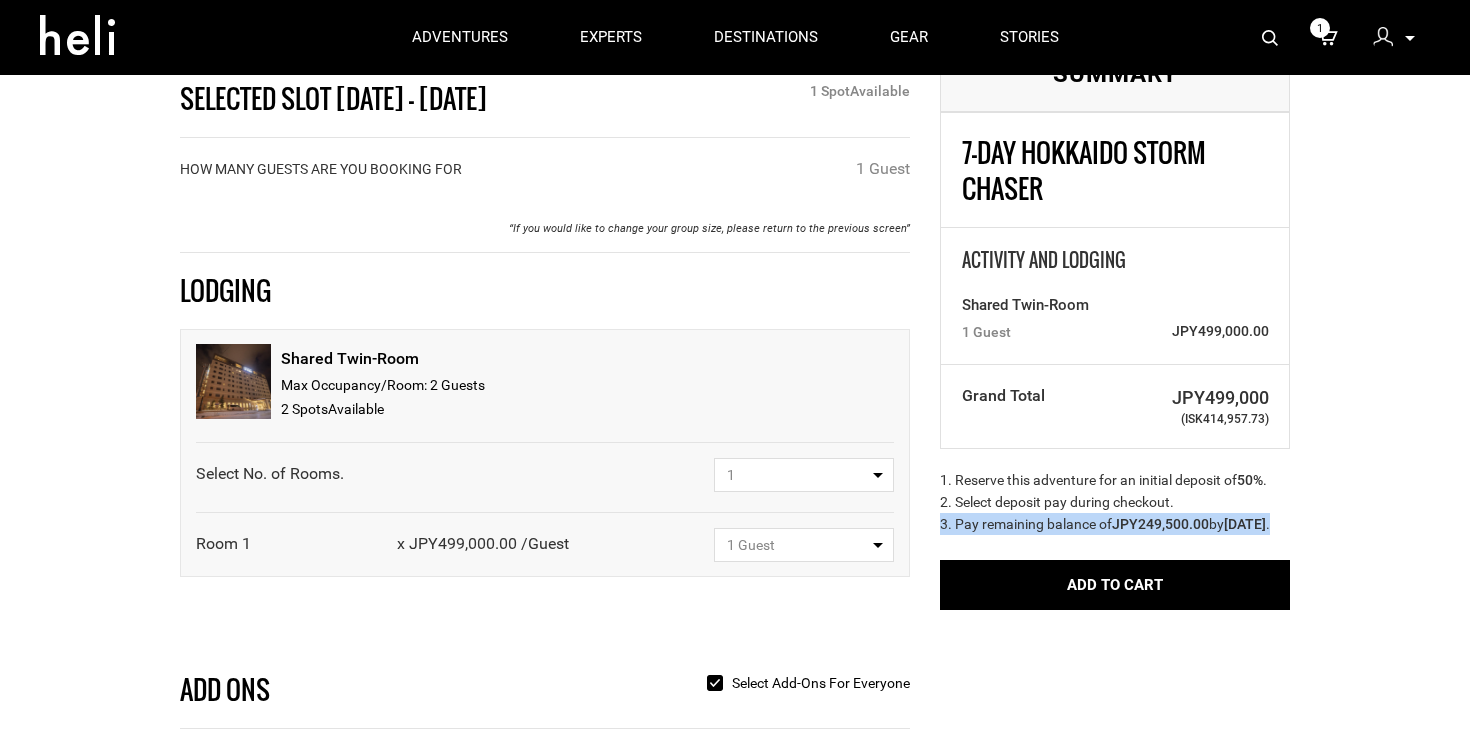 drag, startPoint x: 980, startPoint y: 549, endPoint x: 942, endPoint y: 523, distance: 46.043457 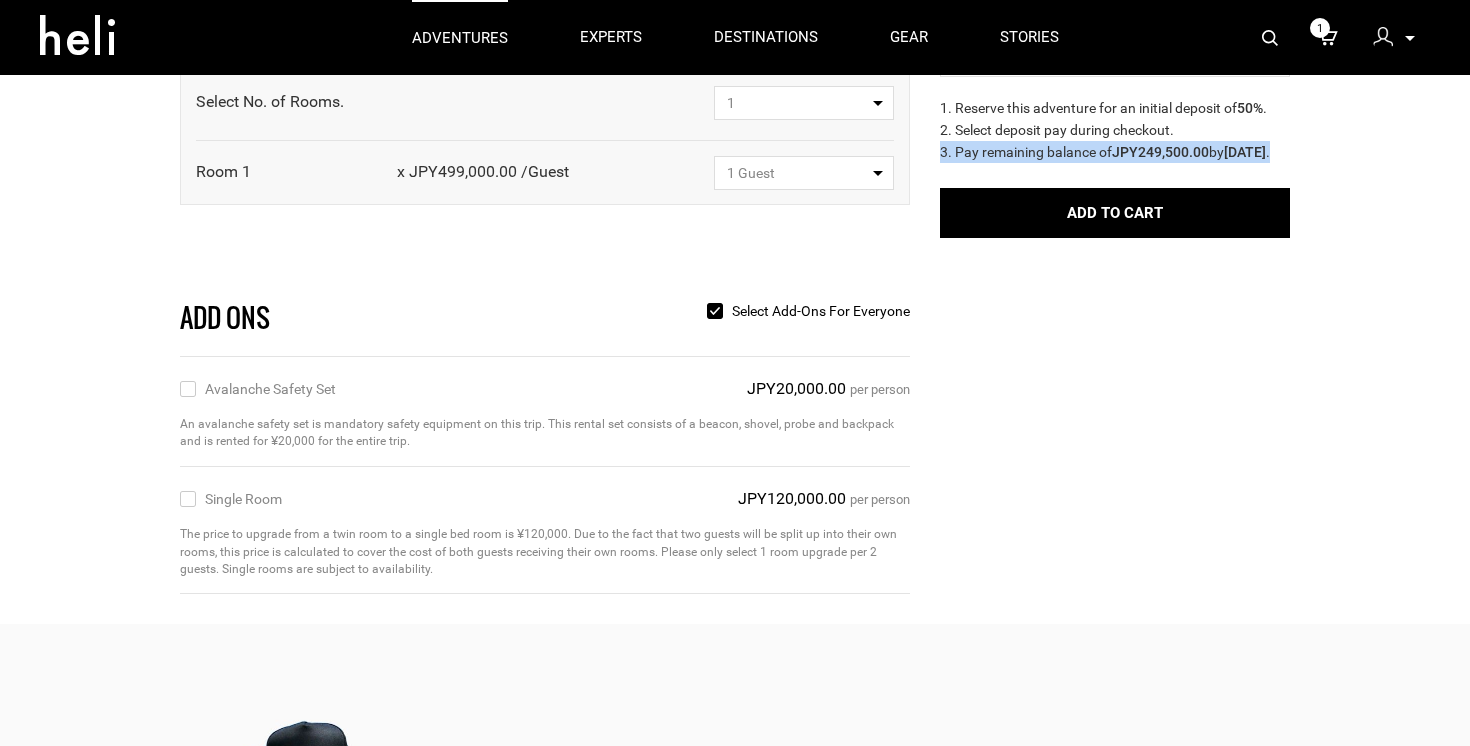scroll, scrollTop: 315, scrollLeft: 0, axis: vertical 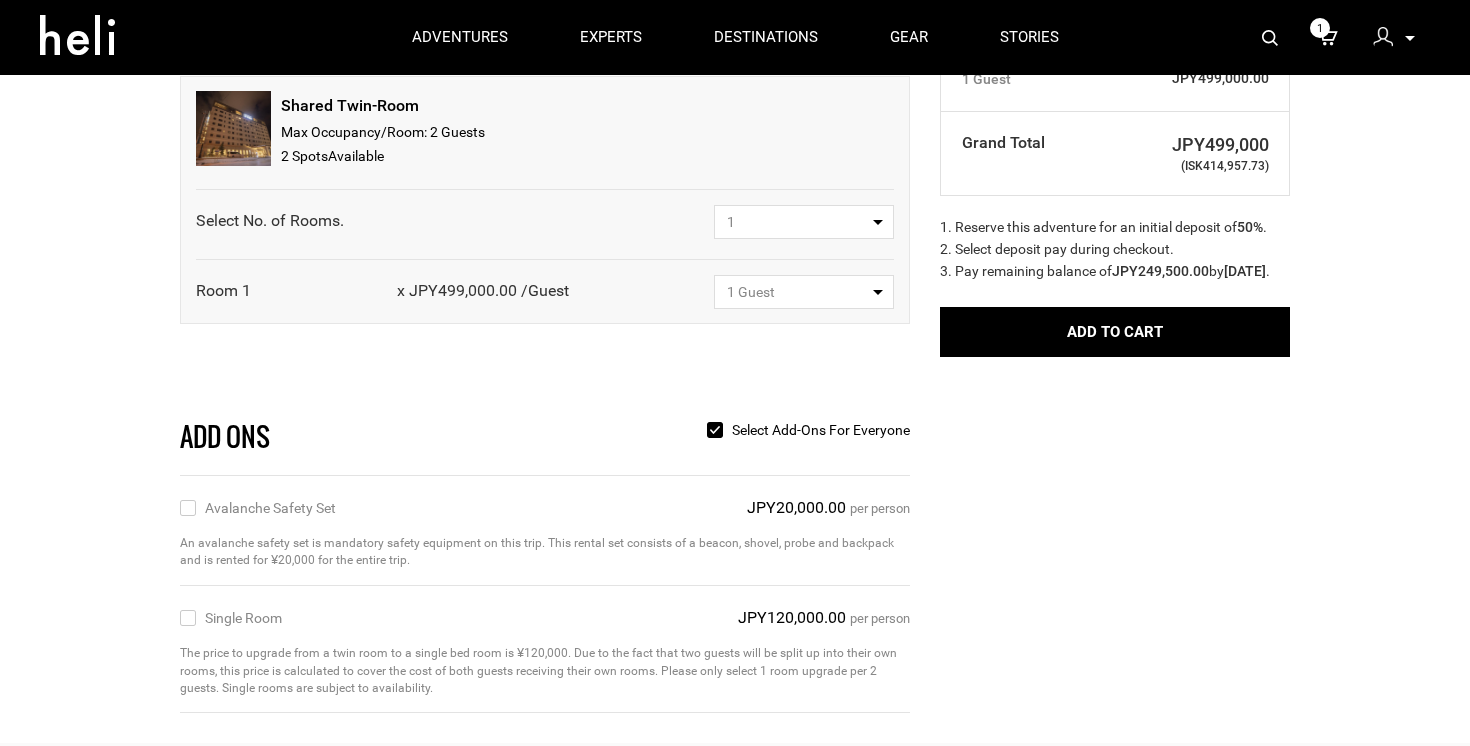 click on "3. Pay remaining balance of  JPY249,500.00  by
[DATE] ." at bounding box center (1115, 271) 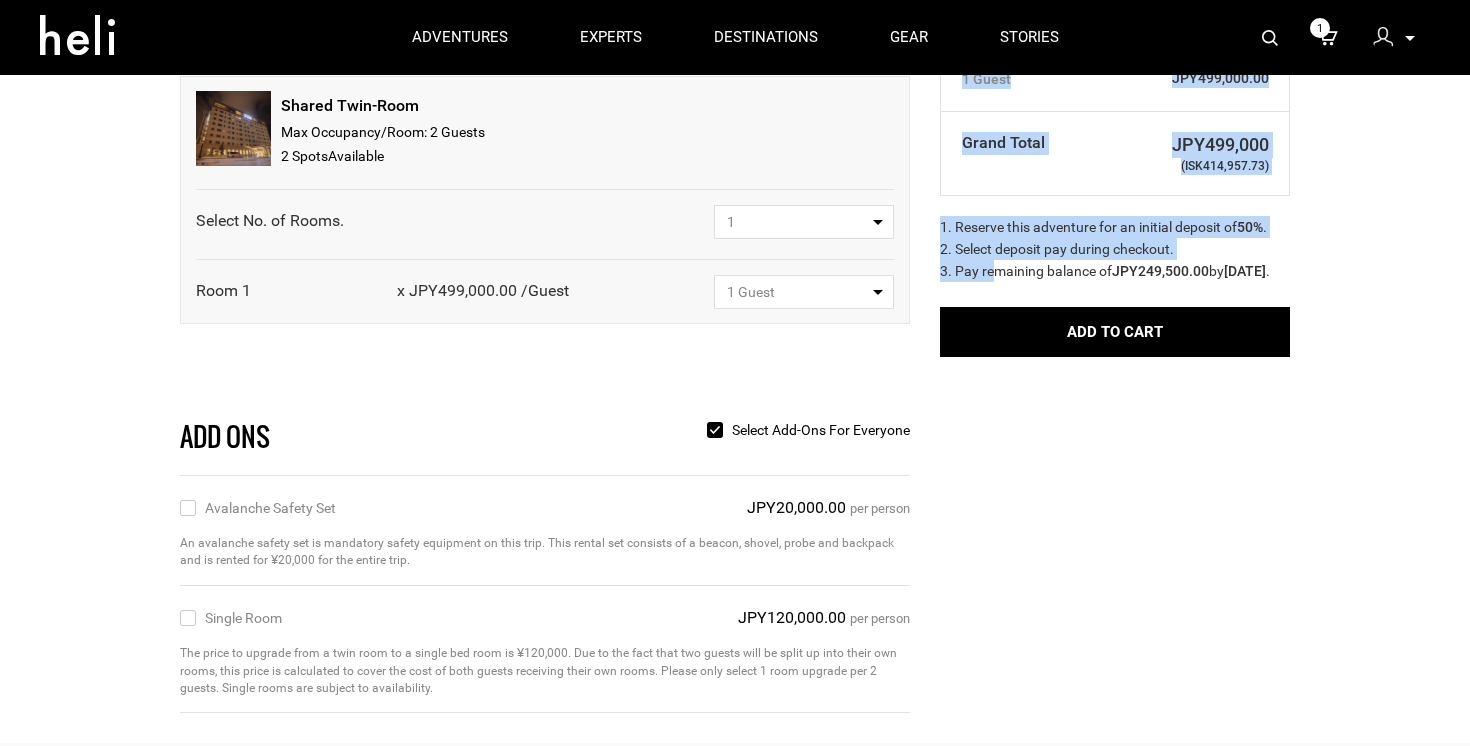 drag, startPoint x: 939, startPoint y: 267, endPoint x: 996, endPoint y: 280, distance: 58.463665 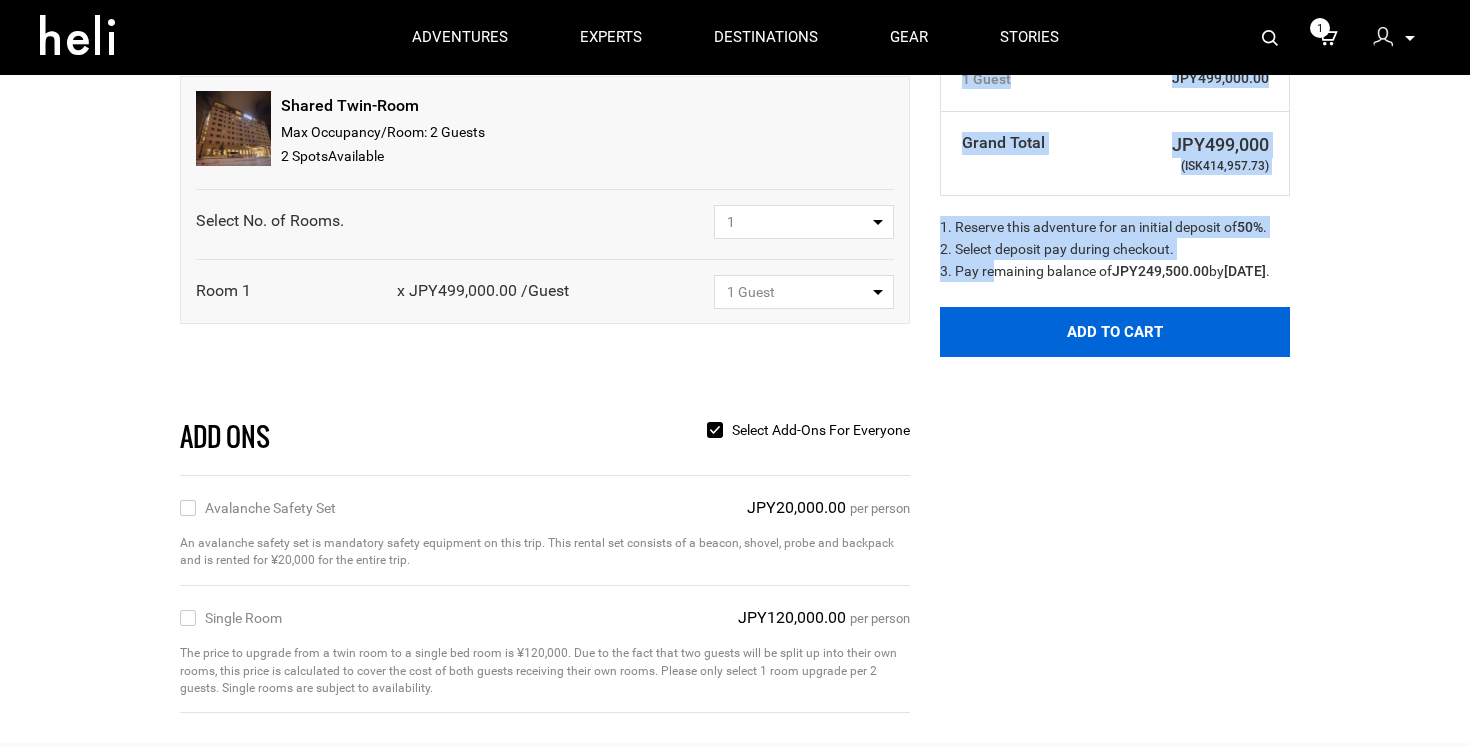click on "Add to Cart" at bounding box center [1115, 332] 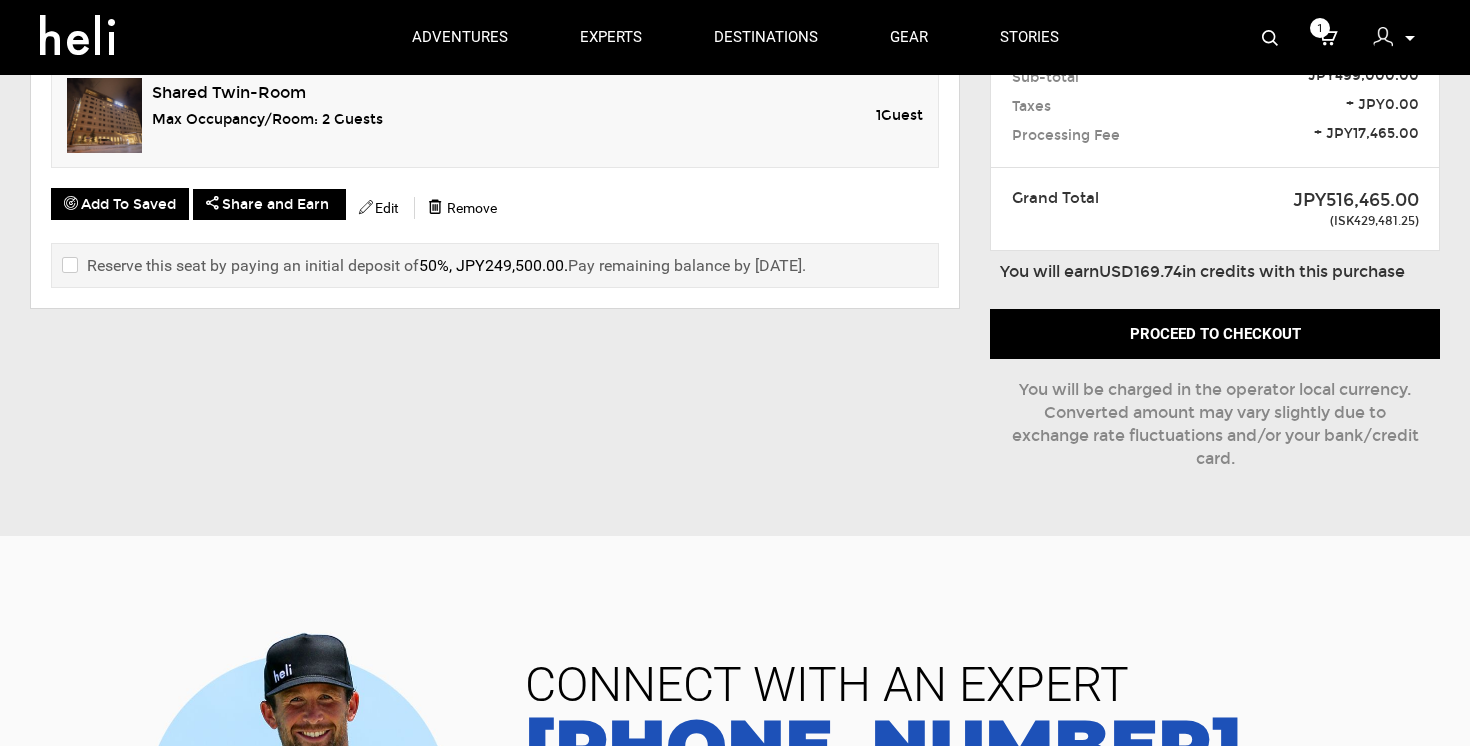 scroll, scrollTop: 0, scrollLeft: 0, axis: both 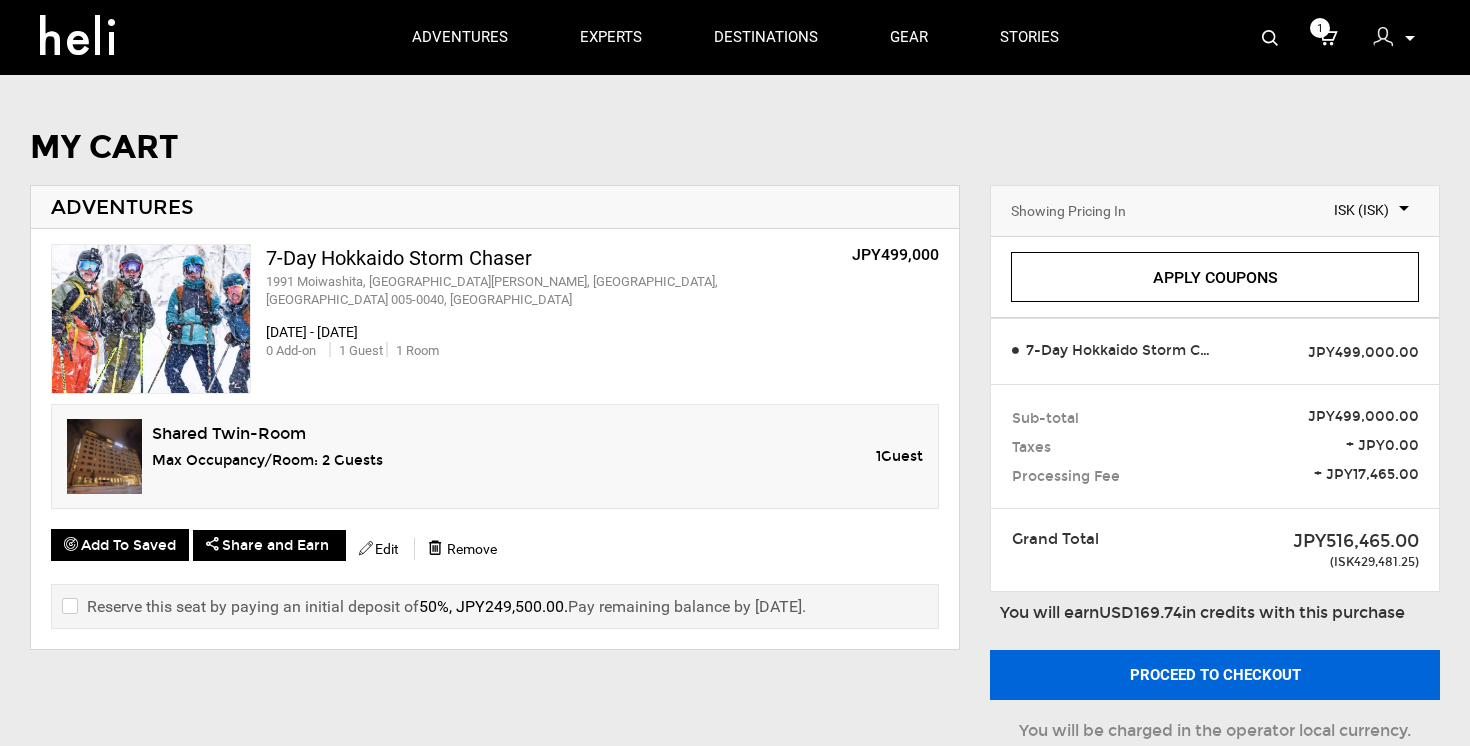 click on "Proceed to checkout" at bounding box center (1215, 675) 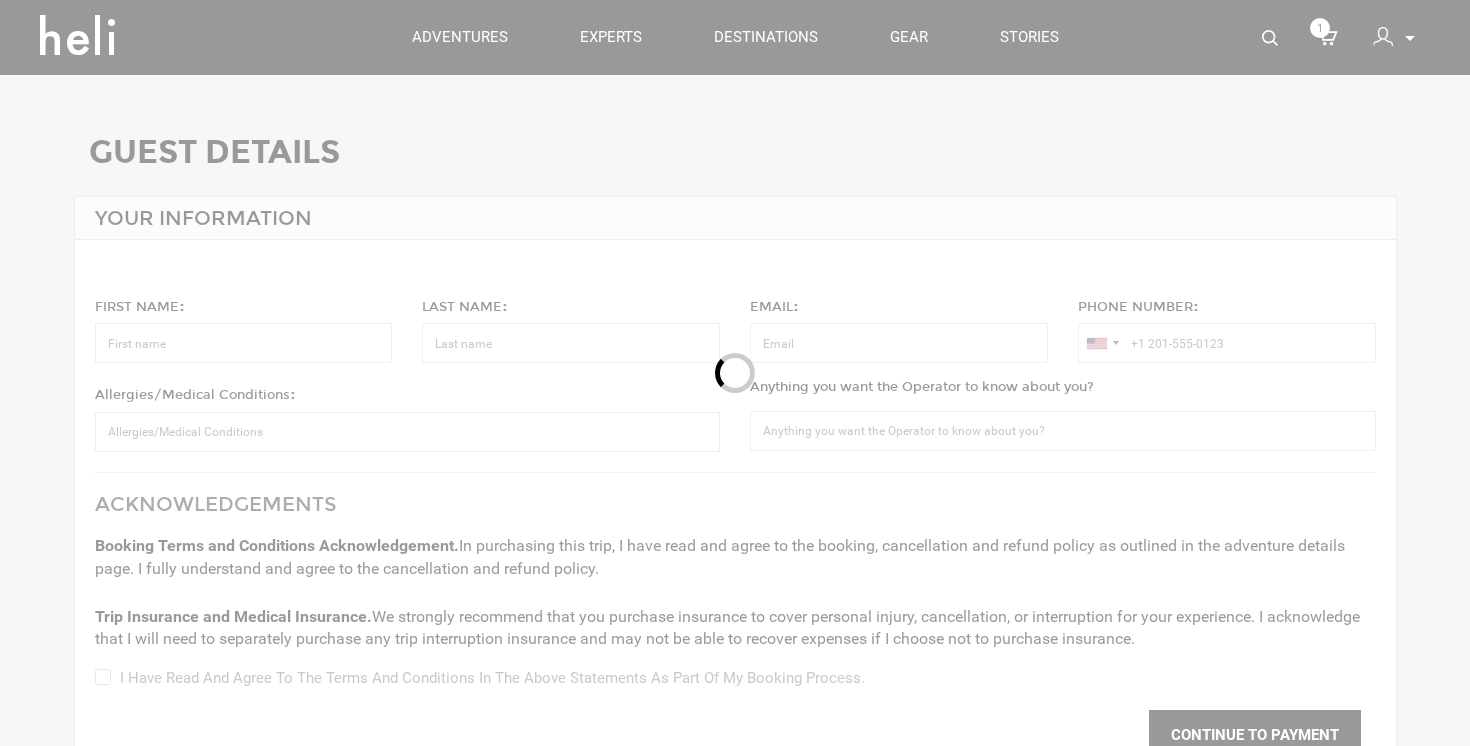 type on "Perica" 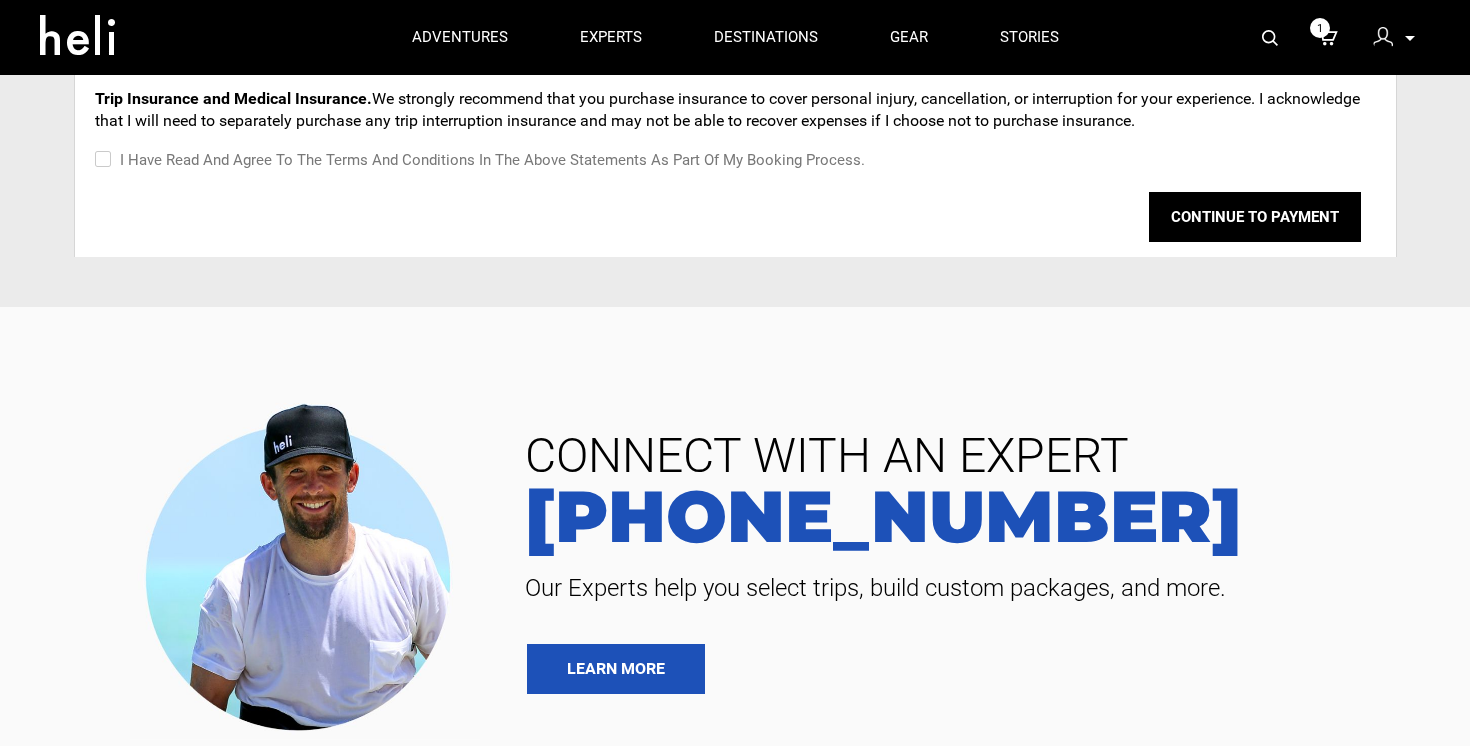 scroll, scrollTop: 420, scrollLeft: 0, axis: vertical 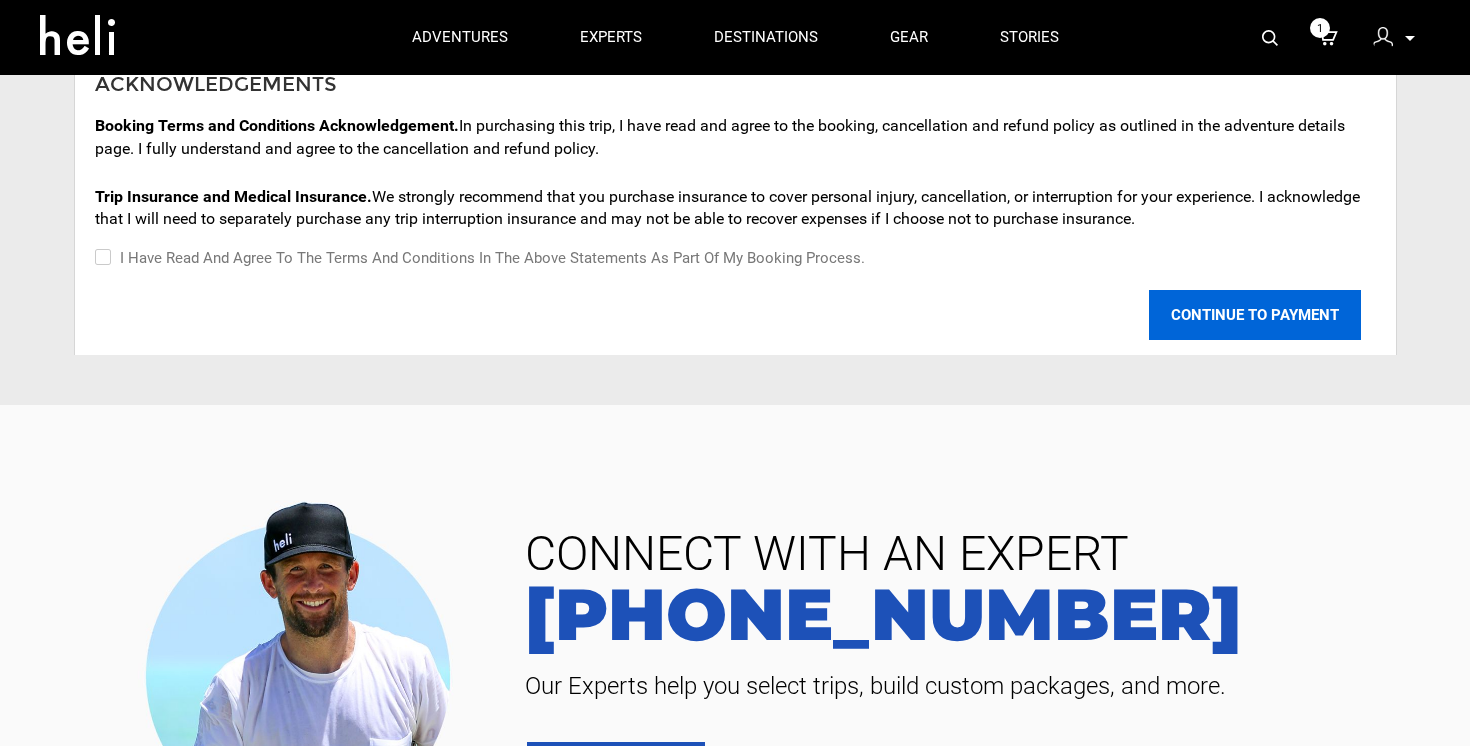 click on "CONTINUE TO PAYMENT" at bounding box center [1255, 315] 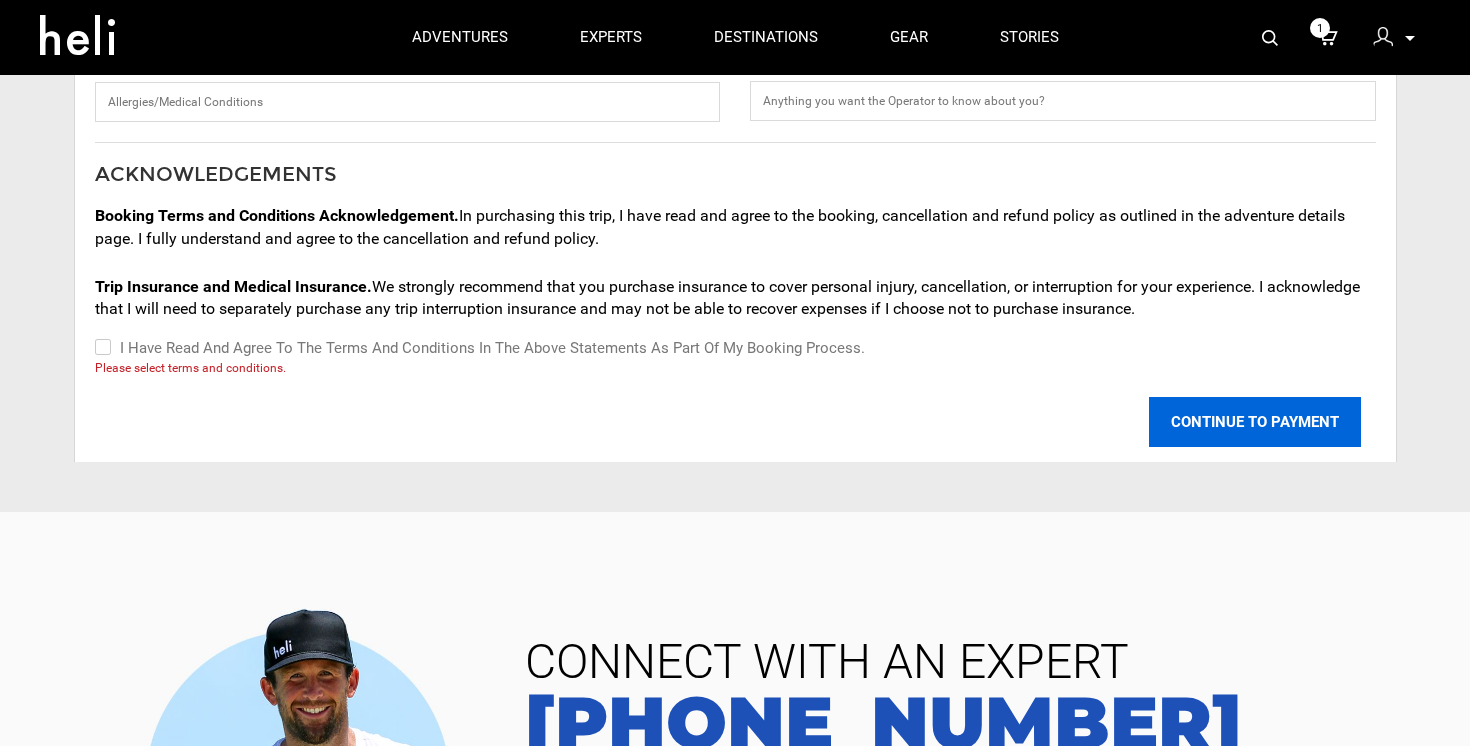 scroll, scrollTop: 261, scrollLeft: 0, axis: vertical 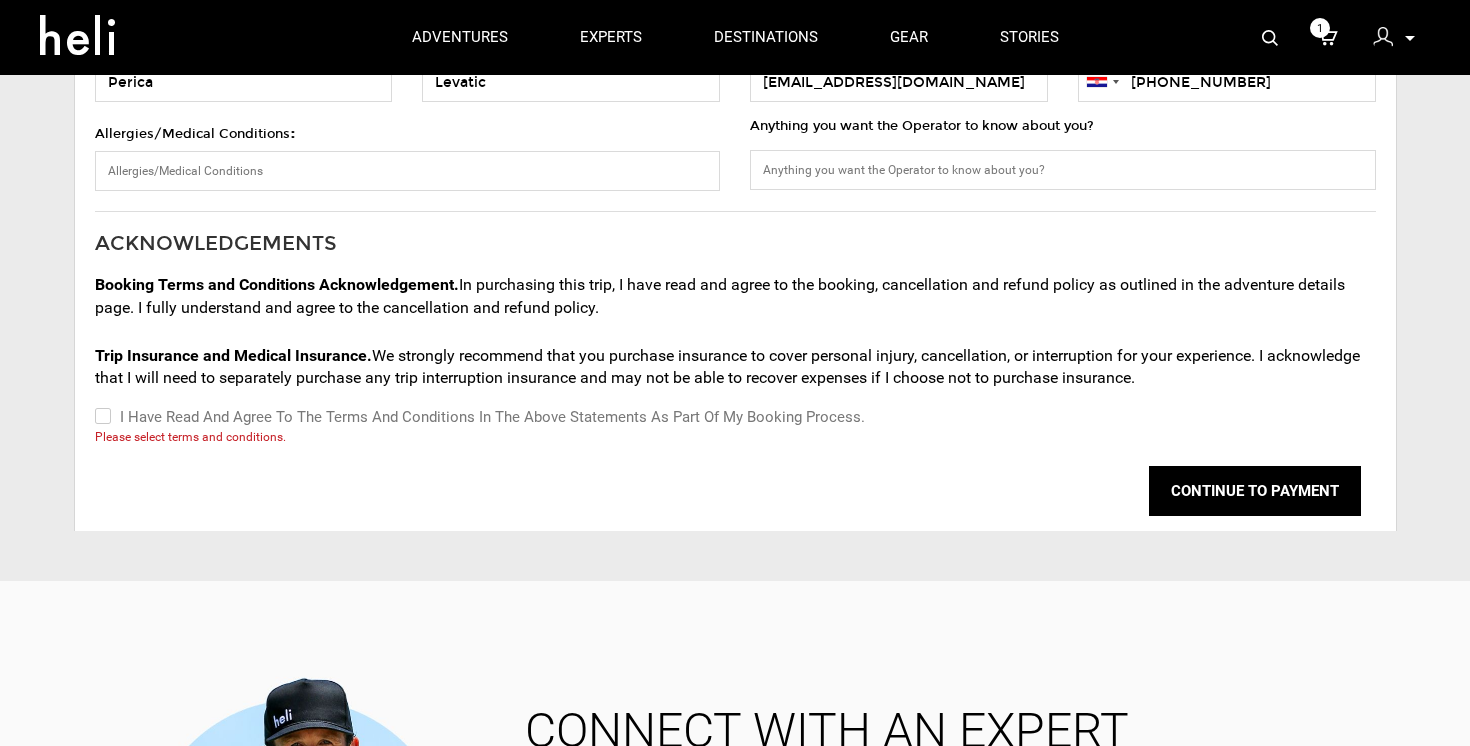 click on "I have read and agree to the terms and conditions in the above statements as part of my booking process." at bounding box center (101, 417) 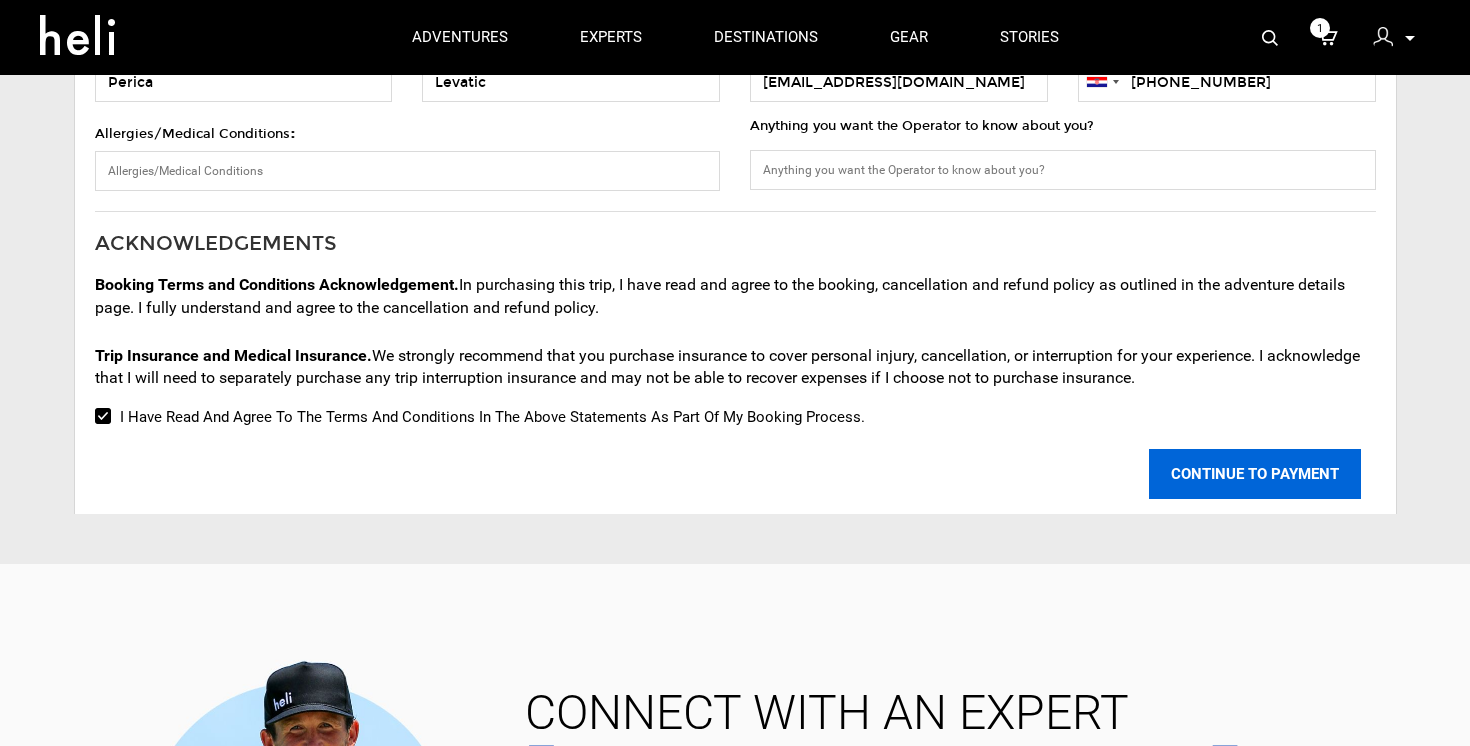 click on "CONTINUE TO PAYMENT" at bounding box center (1255, 474) 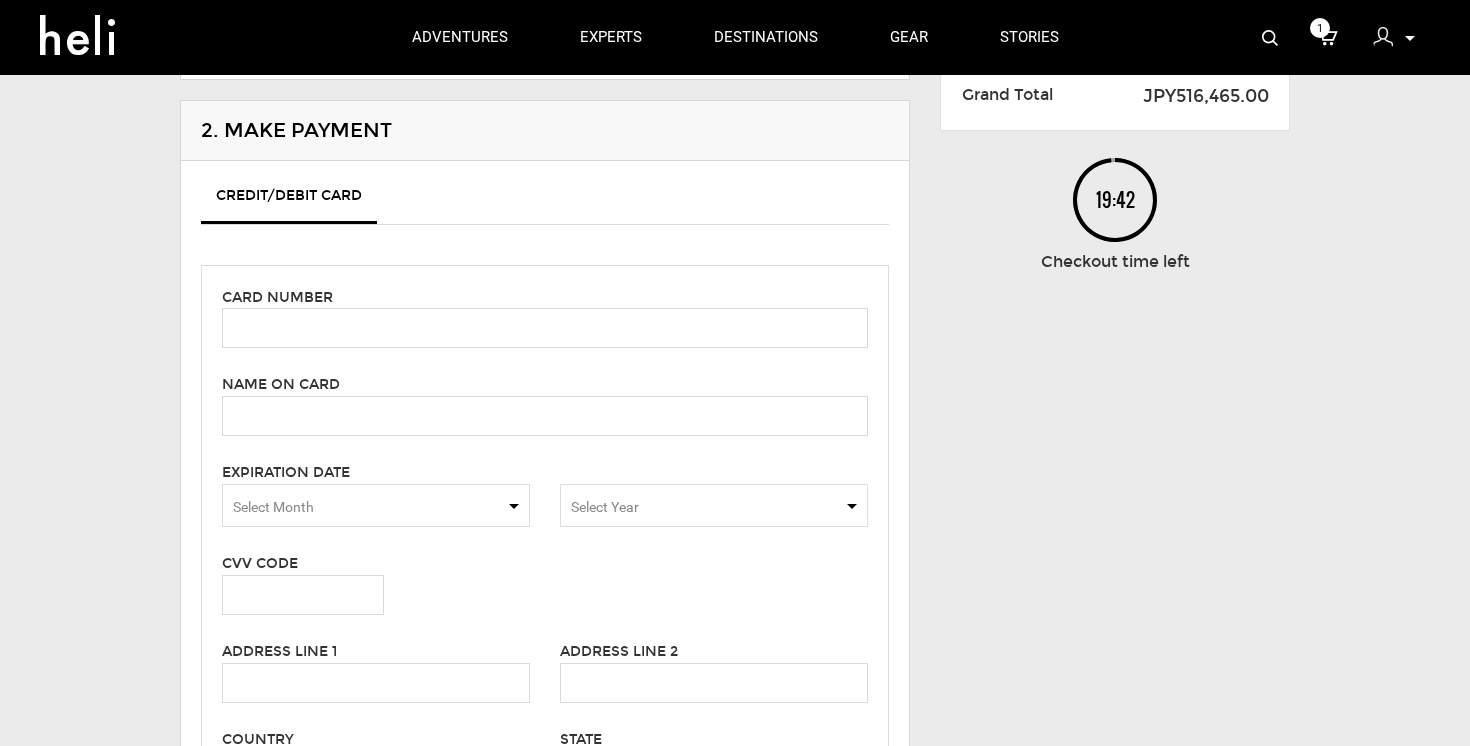 scroll, scrollTop: 45, scrollLeft: 0, axis: vertical 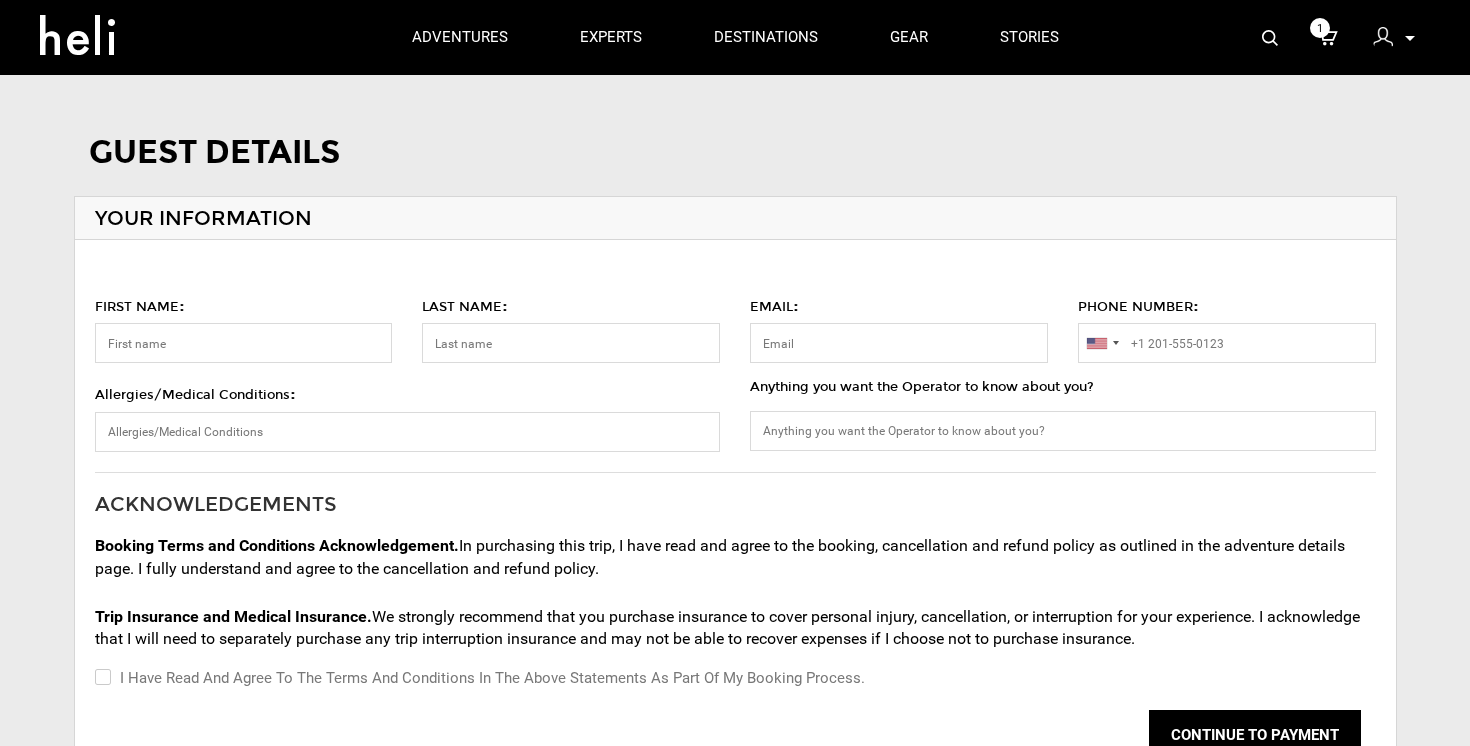 type on "[PHONE_NUMBER]" 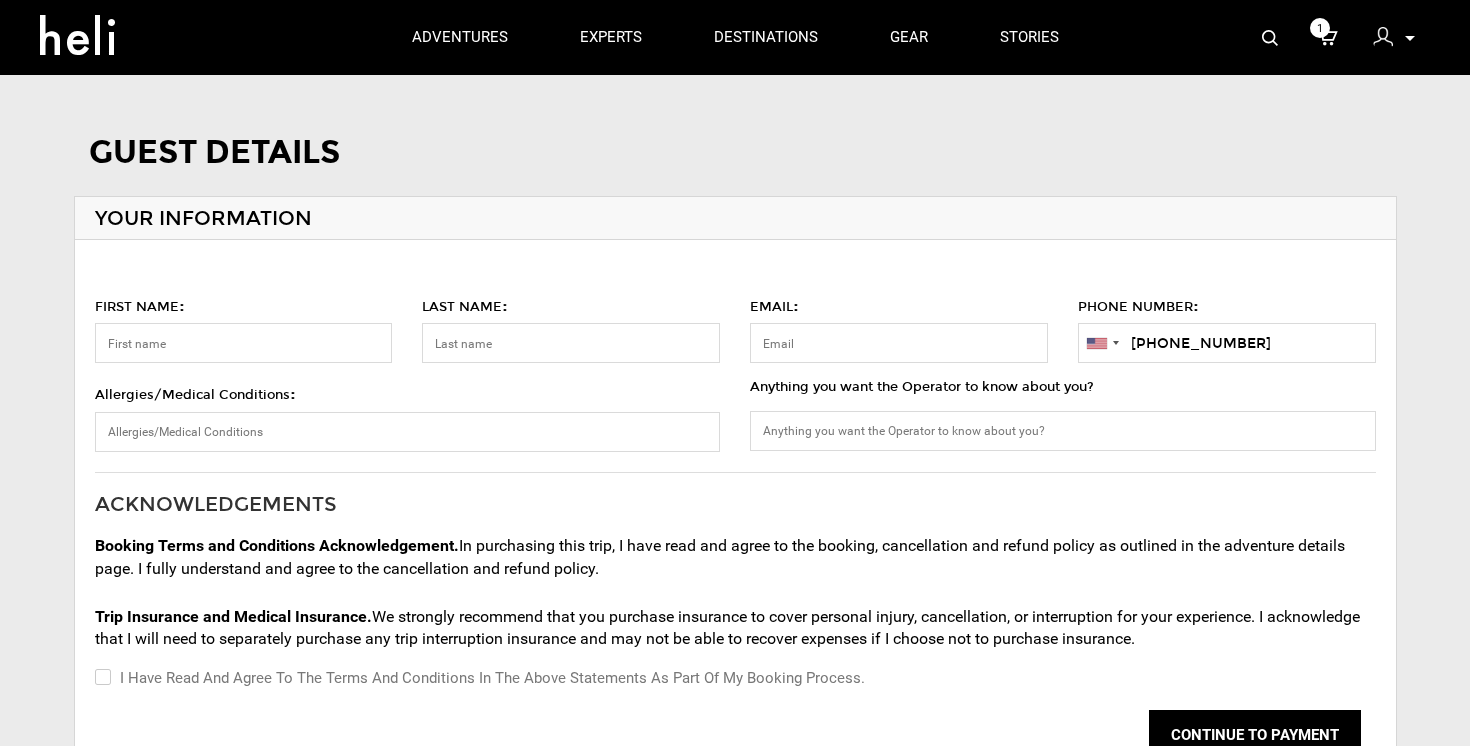 type on "Perica" 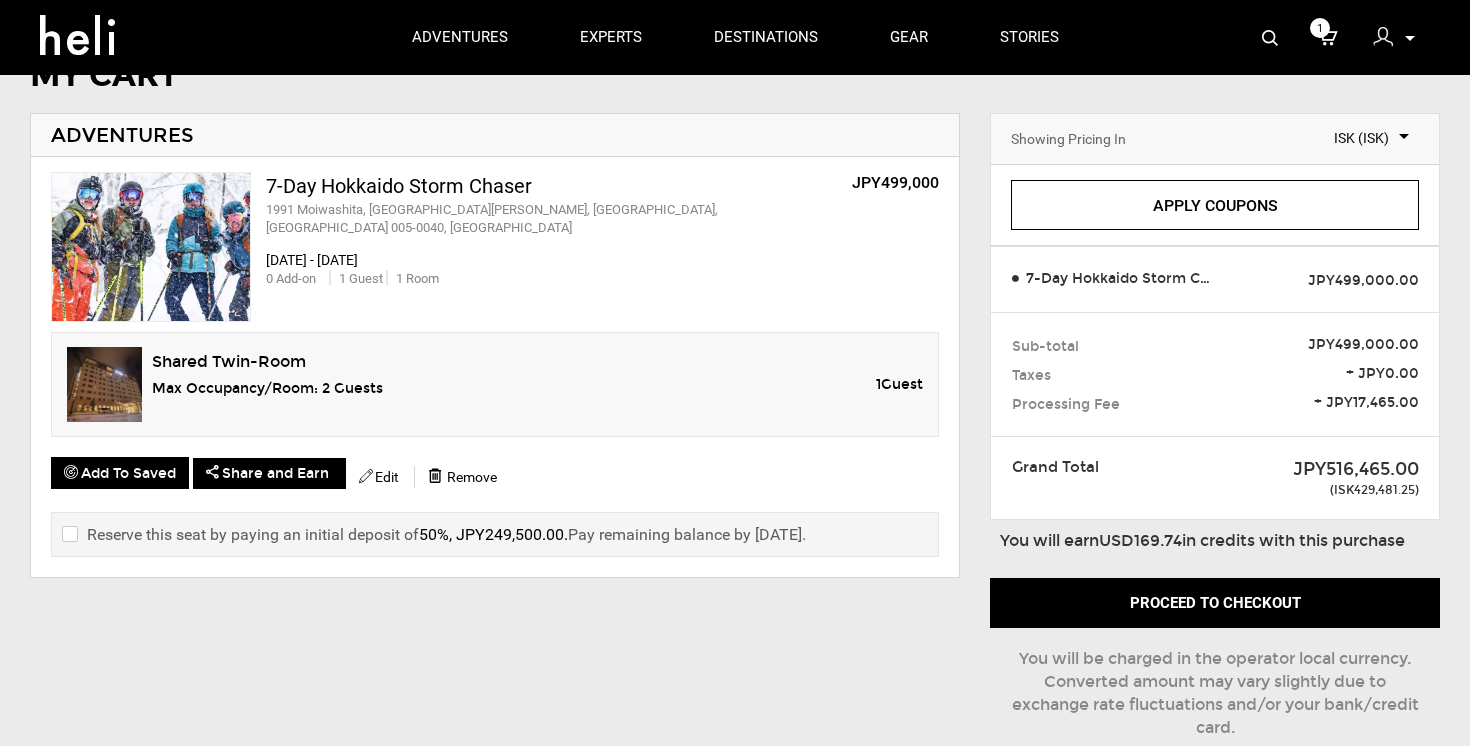 scroll, scrollTop: 82, scrollLeft: 0, axis: vertical 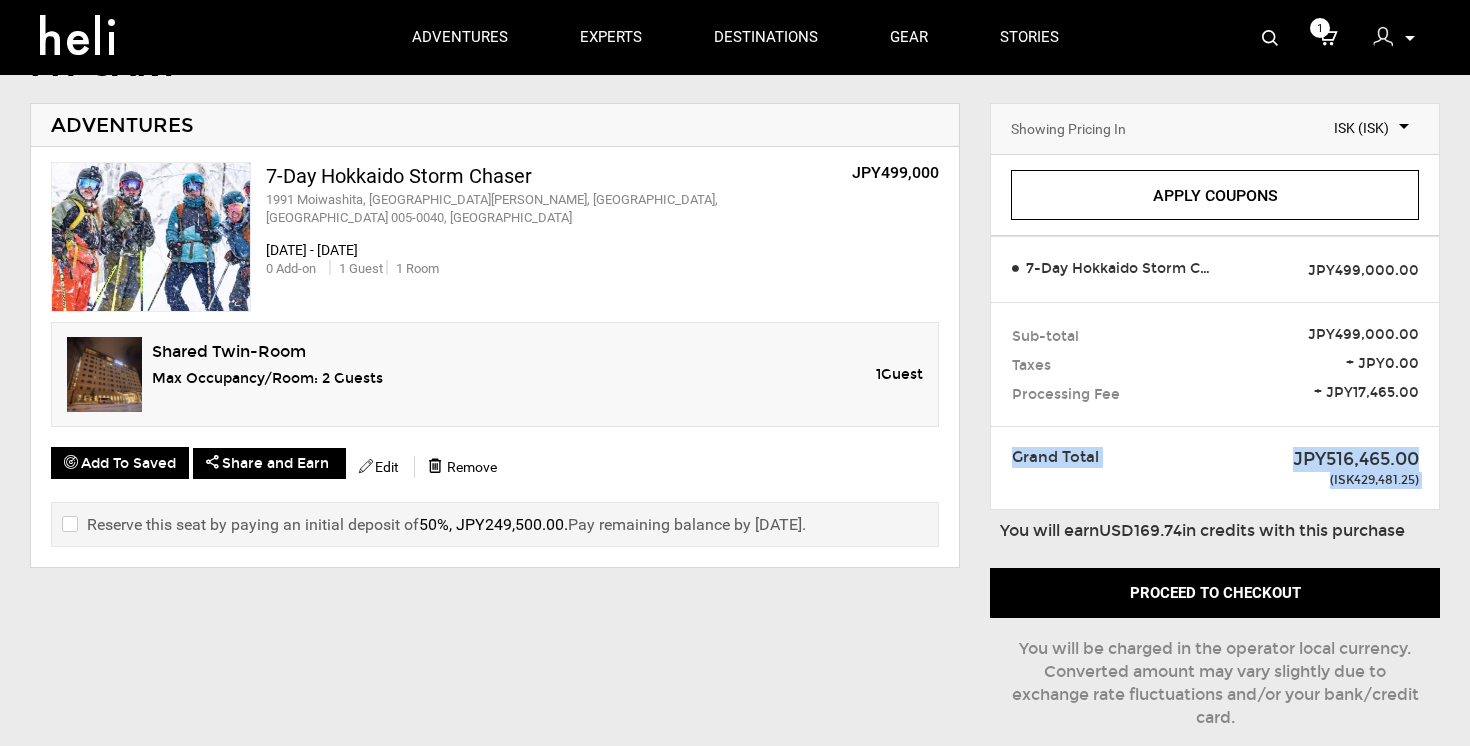 drag, startPoint x: 1017, startPoint y: 455, endPoint x: 1291, endPoint y: 518, distance: 281.1494 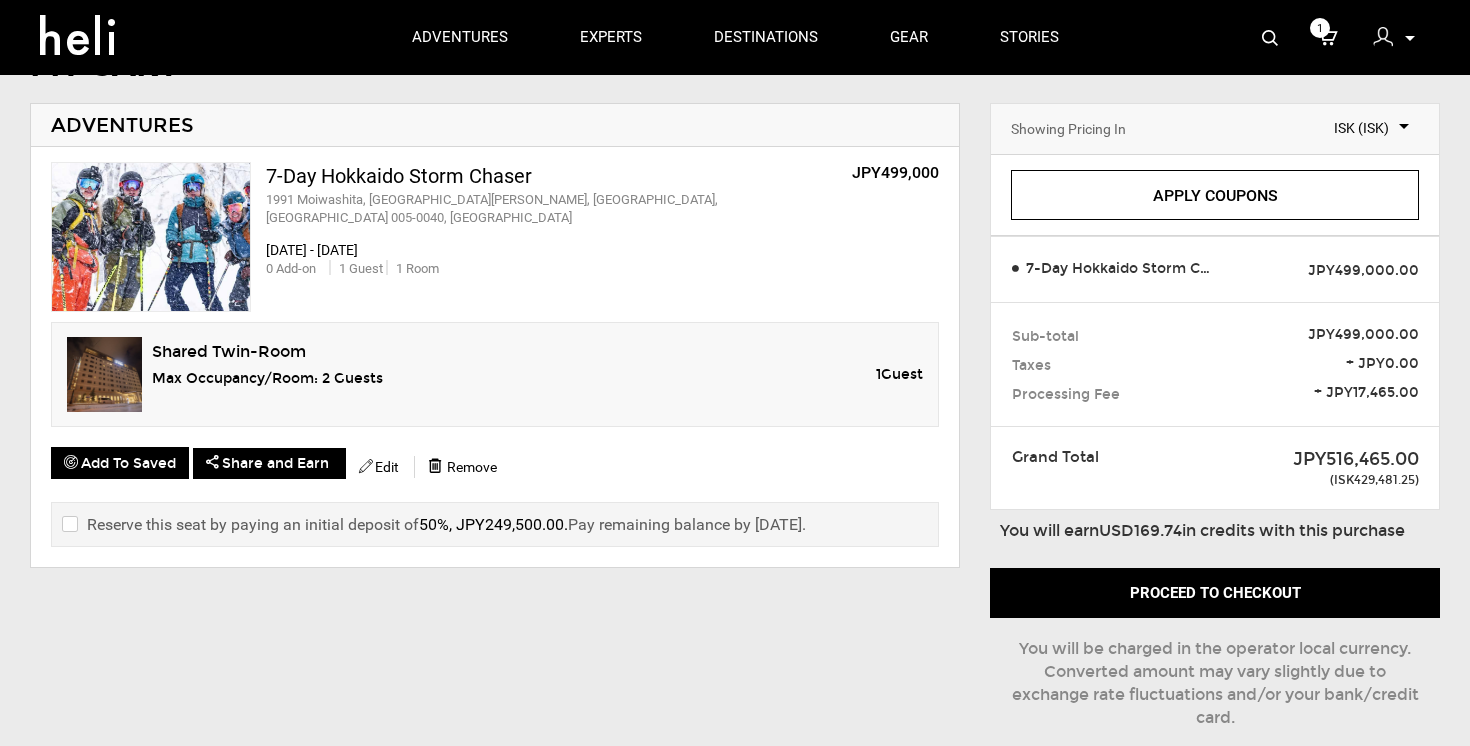 click on "Reserve this seat by paying an initial deposit of  50%, JPY249,500.00  .  Pay remaining balance by [DATE]." at bounding box center [434, 524] 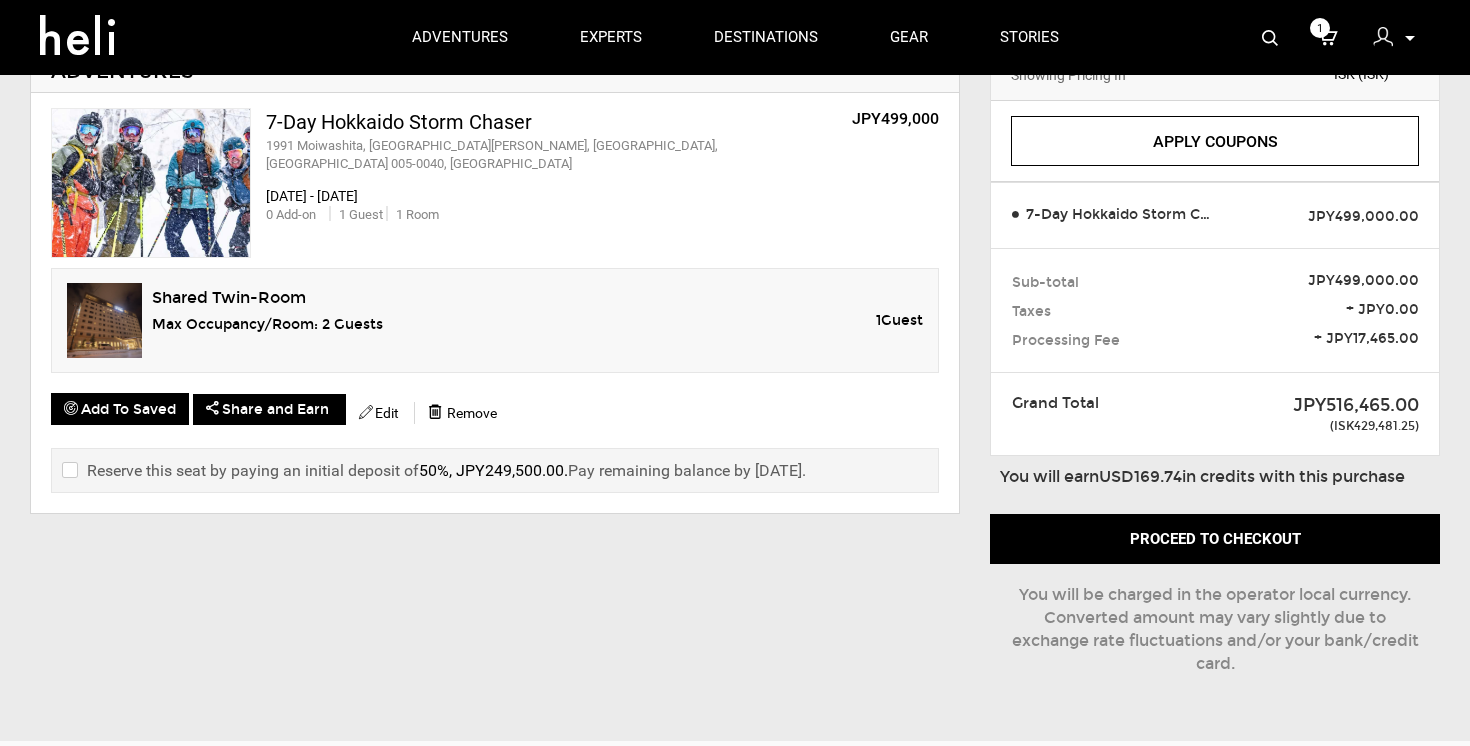 scroll, scrollTop: 135, scrollLeft: 0, axis: vertical 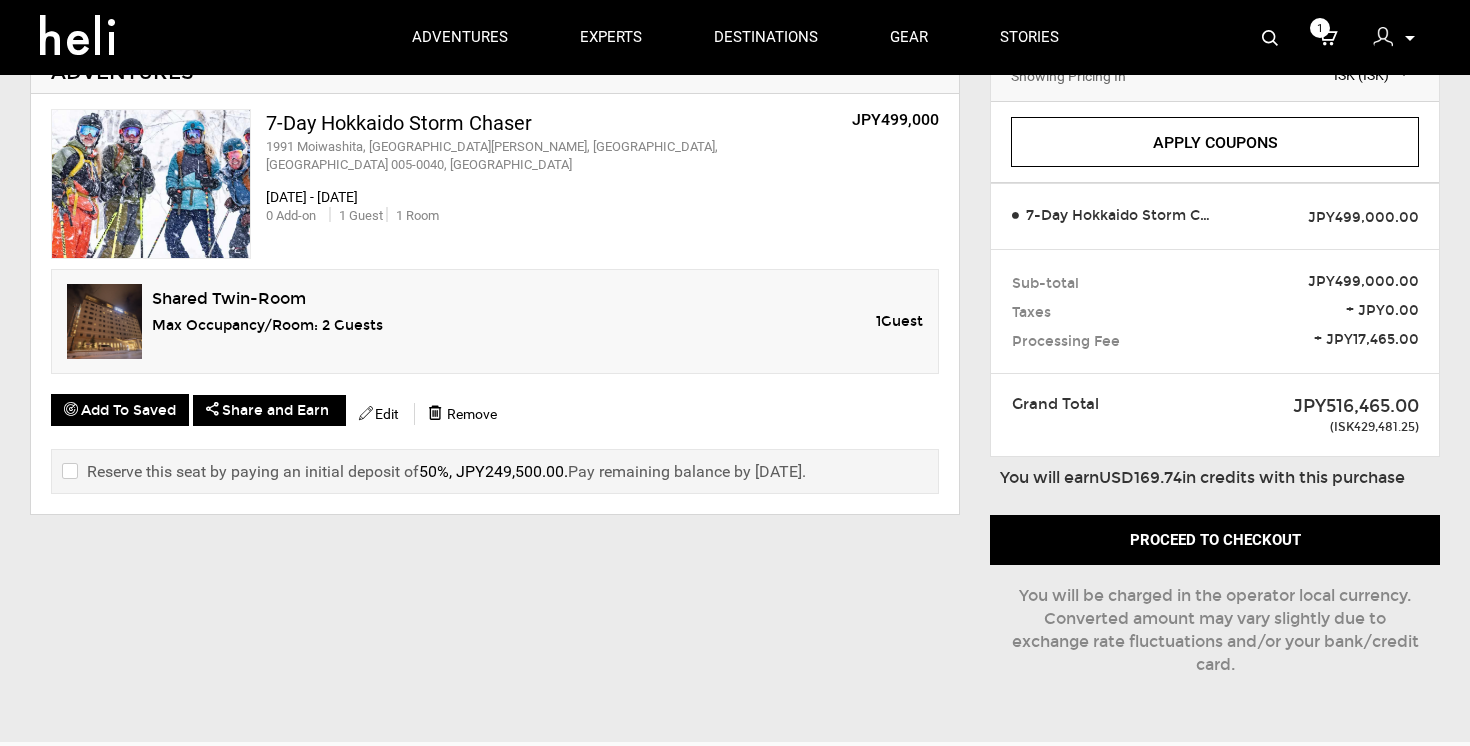 click at bounding box center [68, 472] 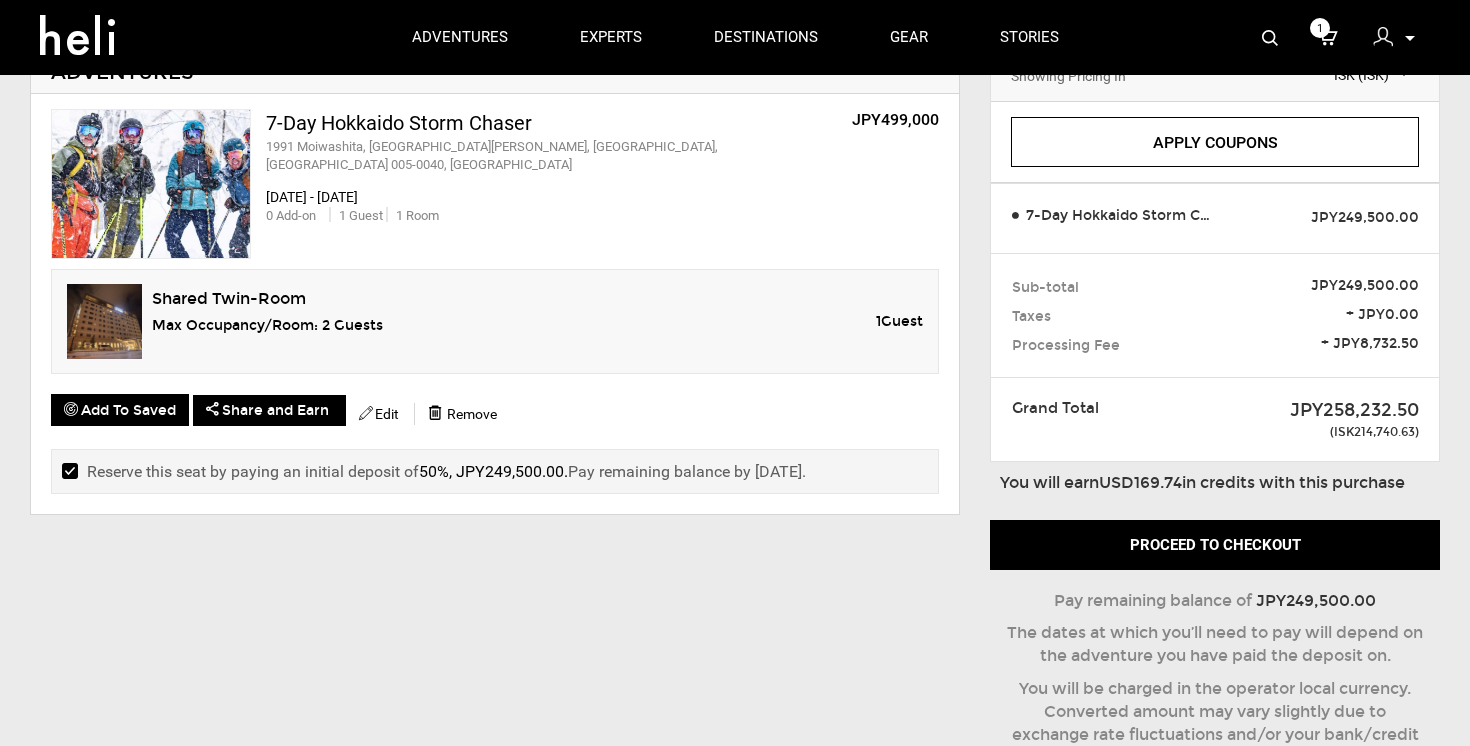click at bounding box center [68, 472] 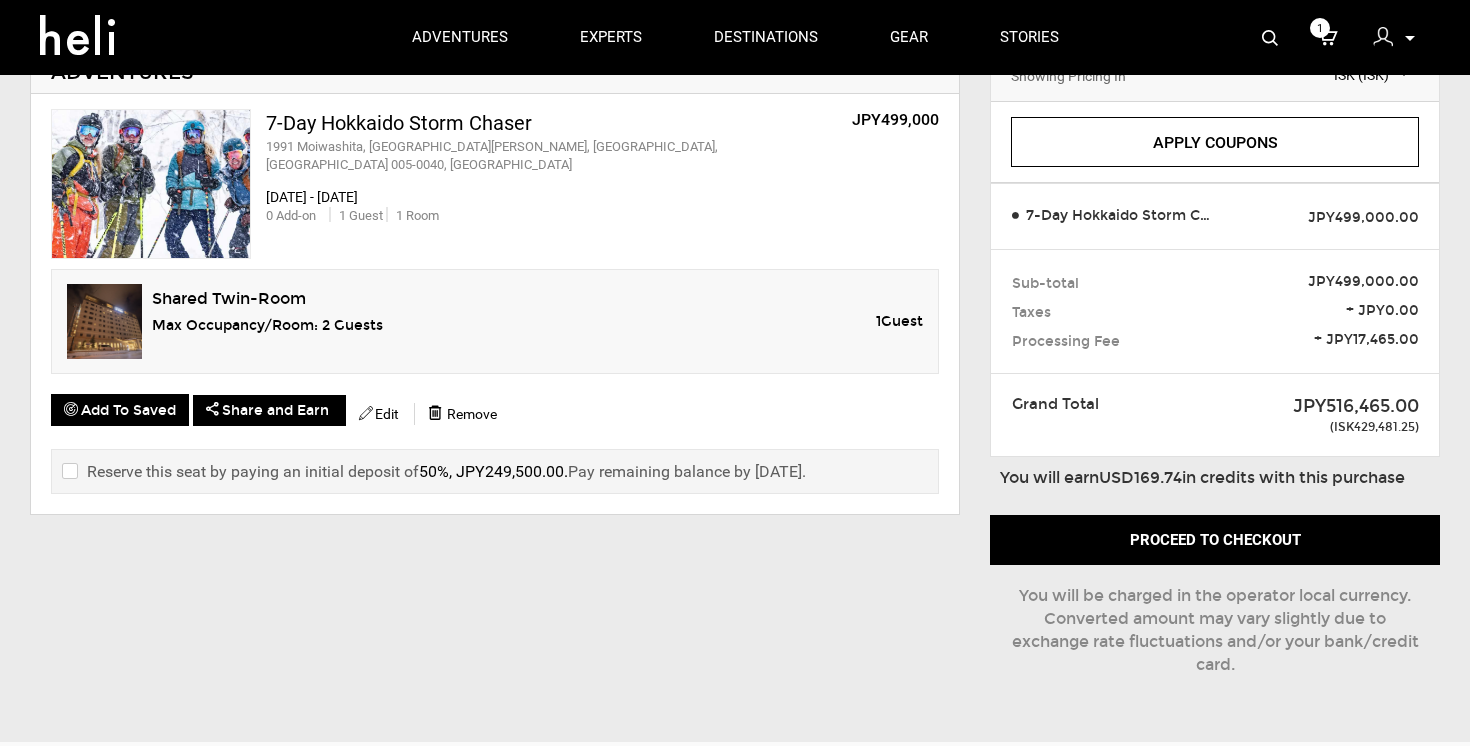 click at bounding box center [68, 472] 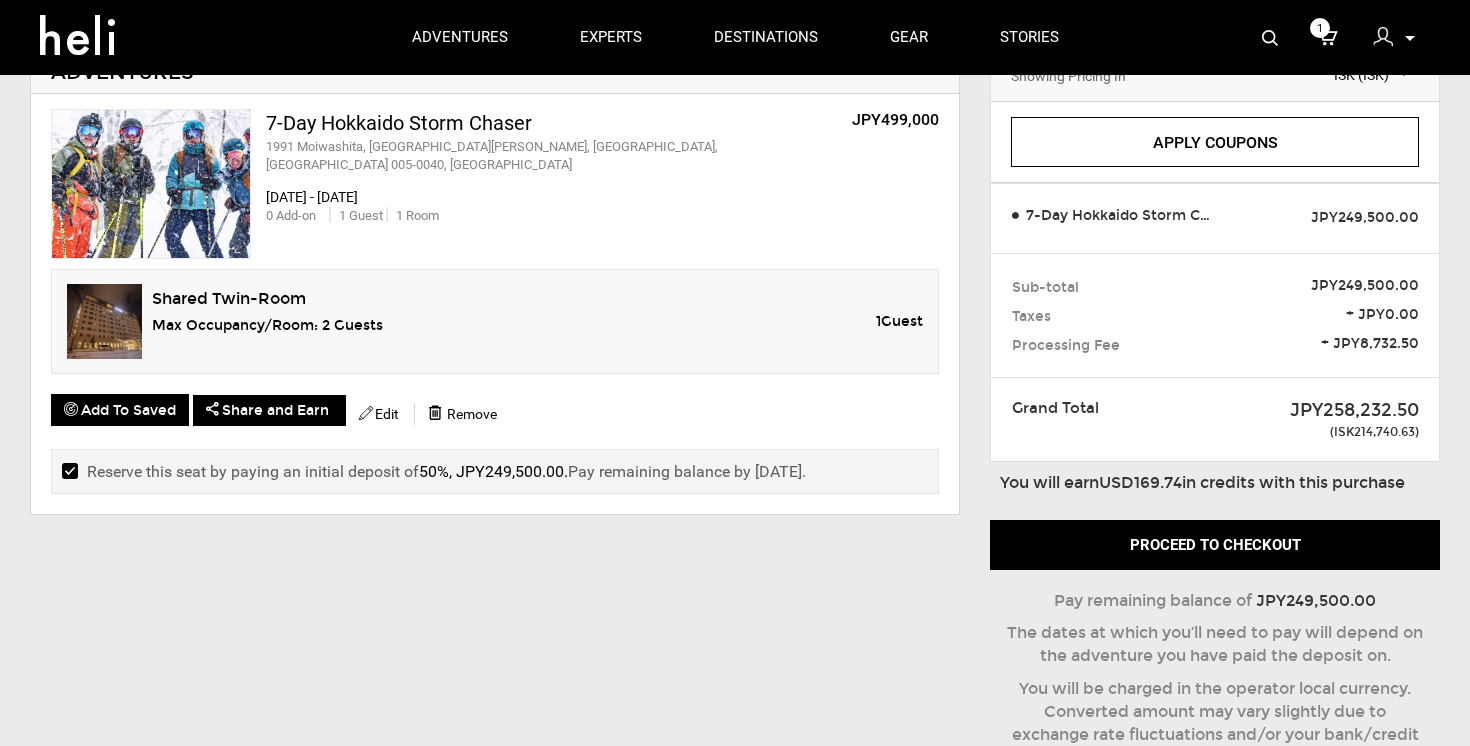 click at bounding box center [68, 472] 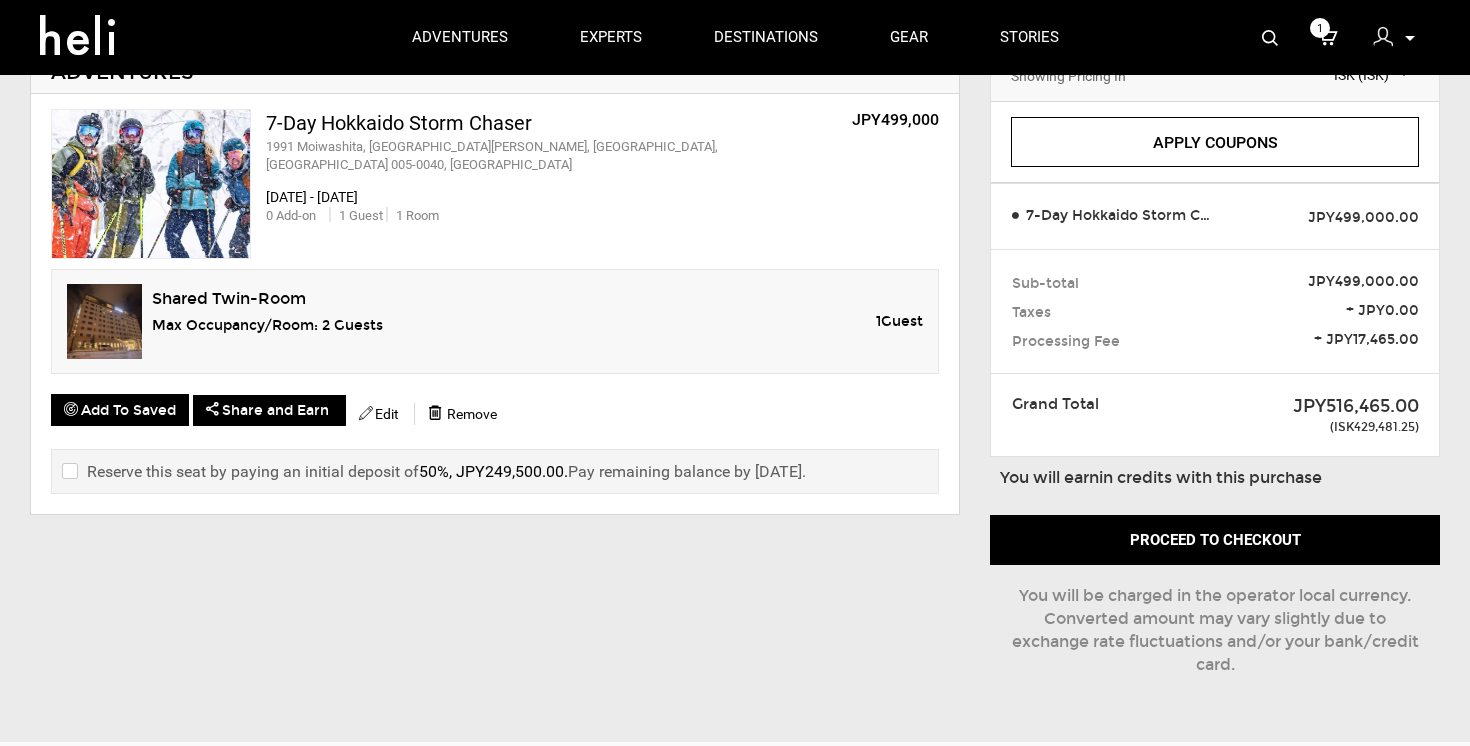 click at bounding box center (68, 472) 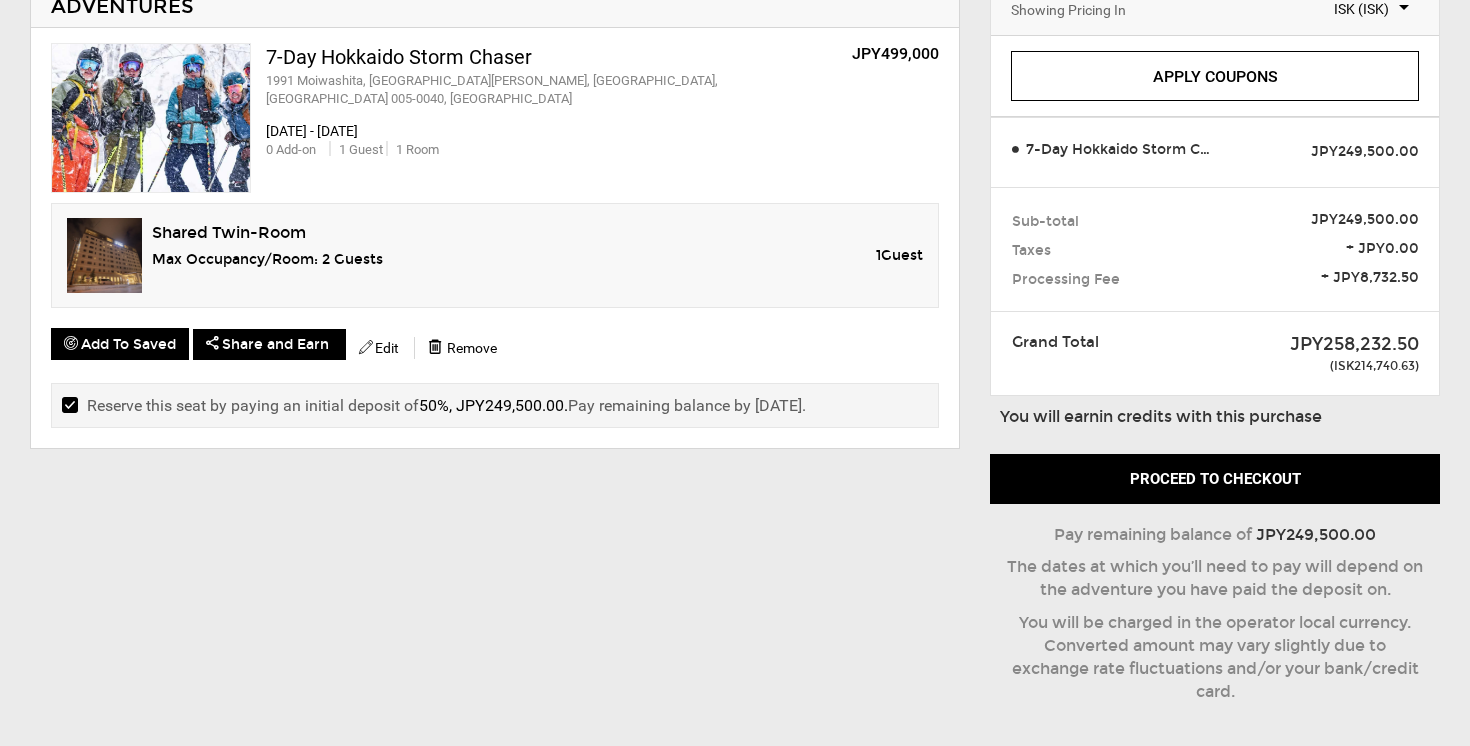 scroll, scrollTop: 248, scrollLeft: 0, axis: vertical 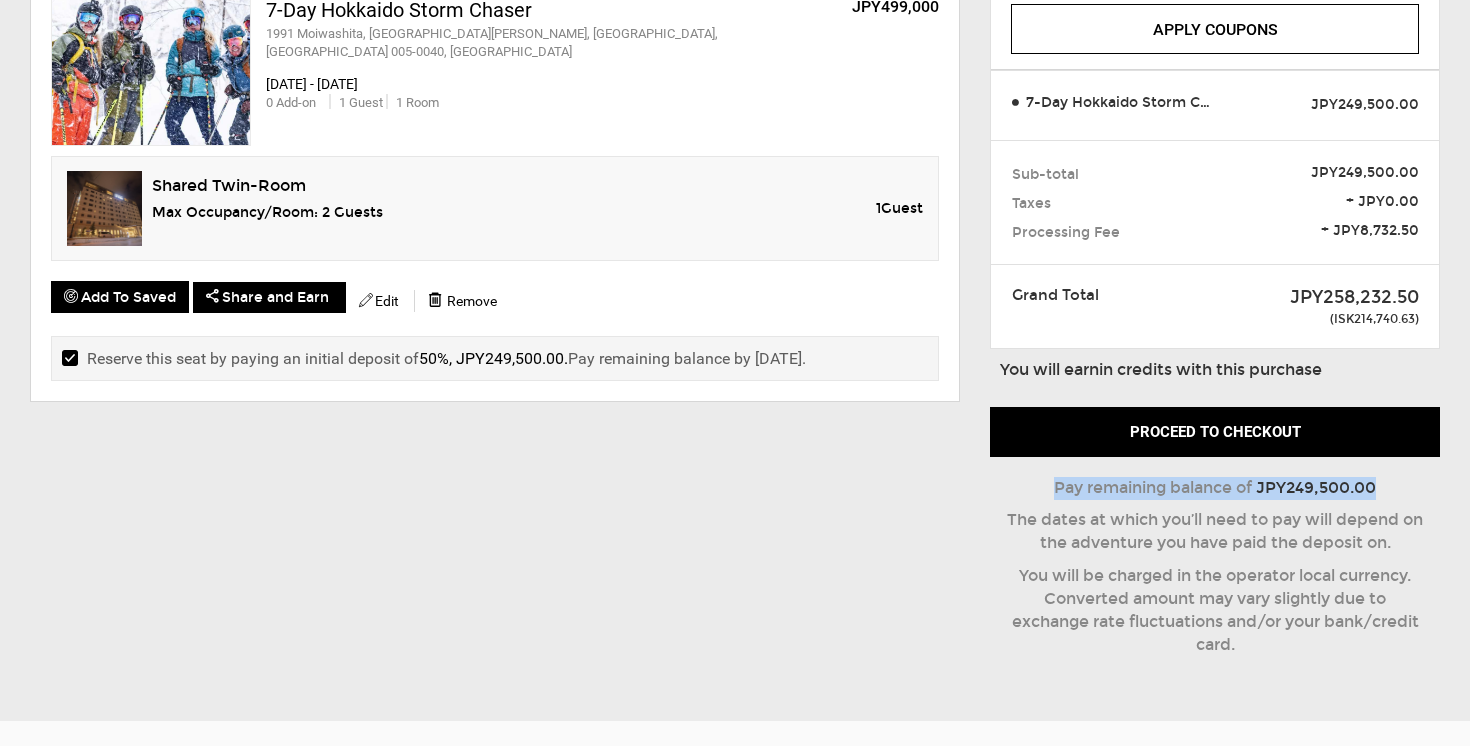 drag, startPoint x: 1052, startPoint y: 486, endPoint x: 1401, endPoint y: 488, distance: 349.00574 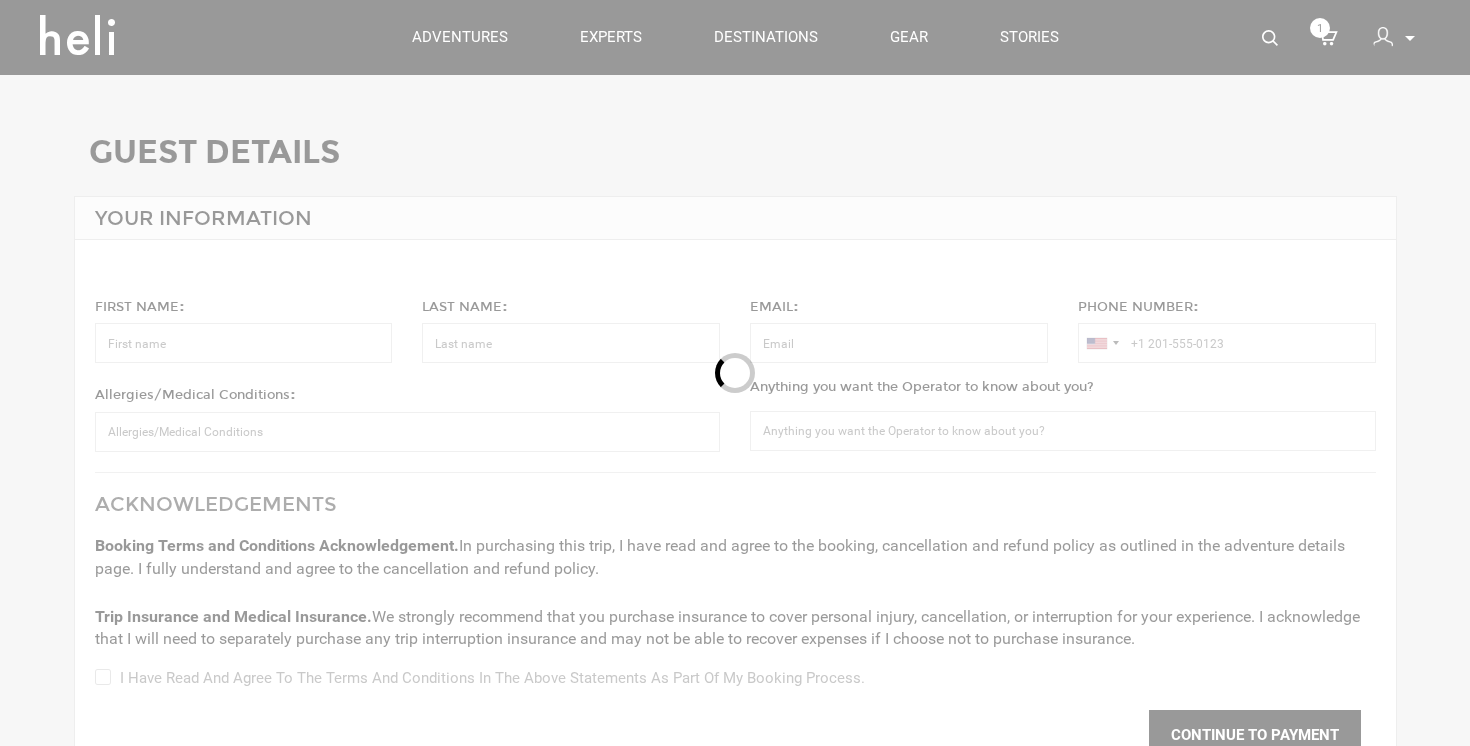 type on "Perica" 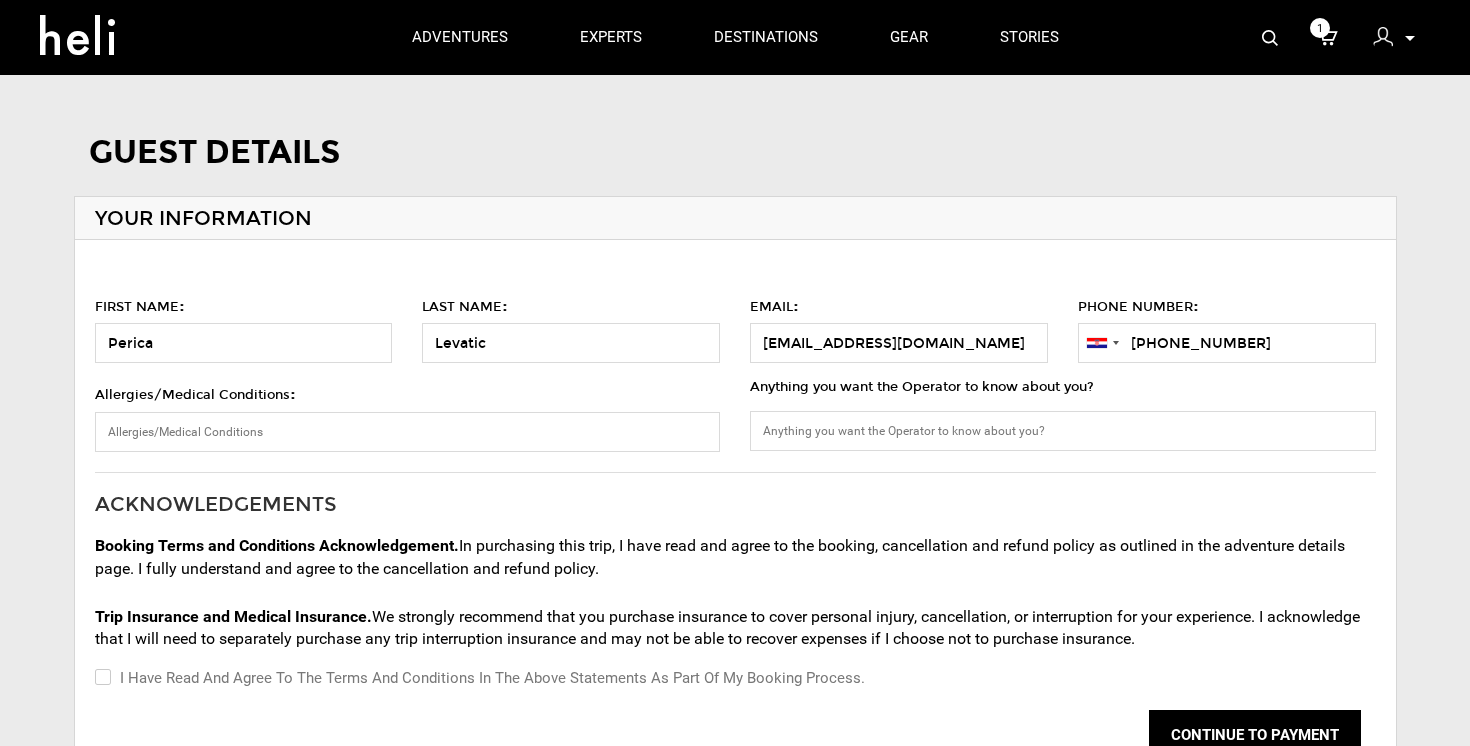 scroll, scrollTop: 207, scrollLeft: 0, axis: vertical 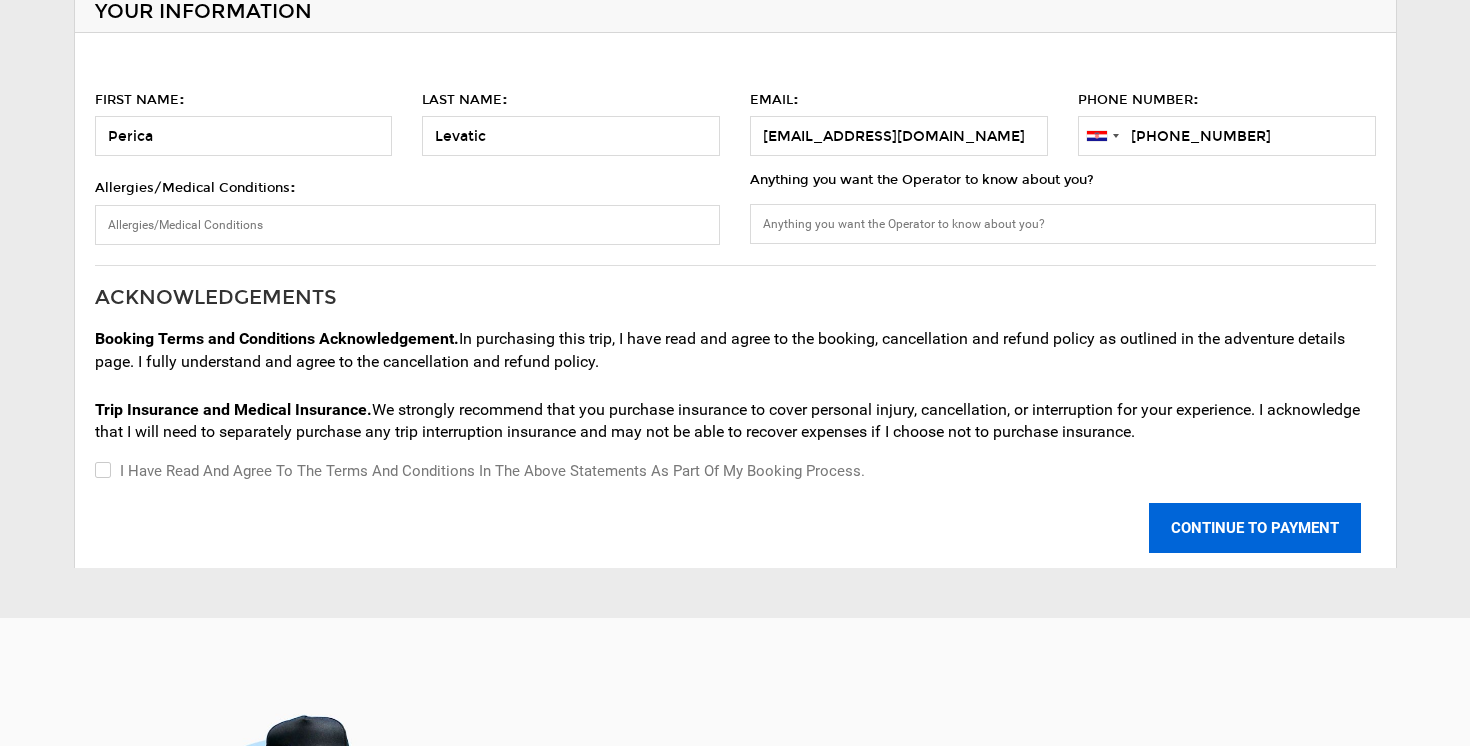 click on "CONTINUE TO PAYMENT" at bounding box center [1255, 528] 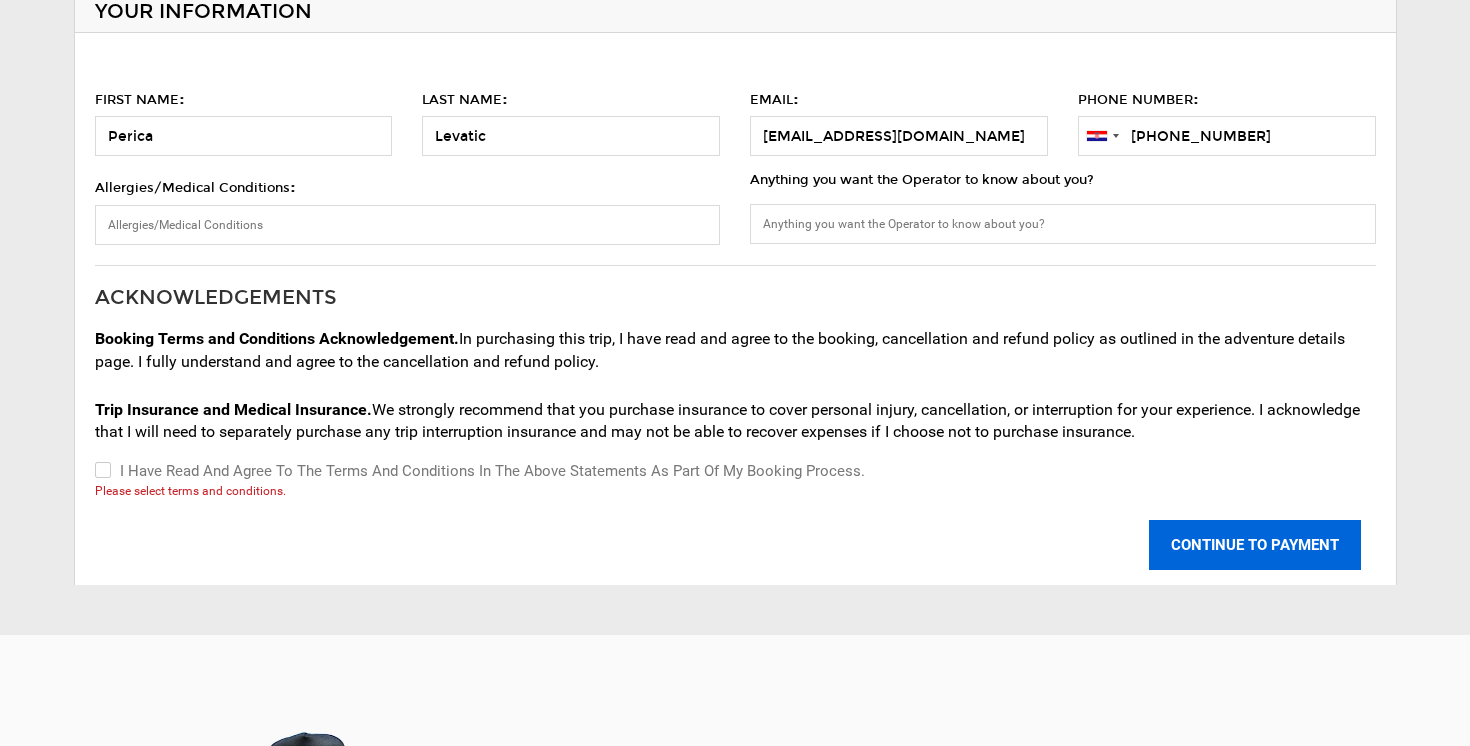 click on "CONTINUE TO PAYMENT" at bounding box center [1255, 545] 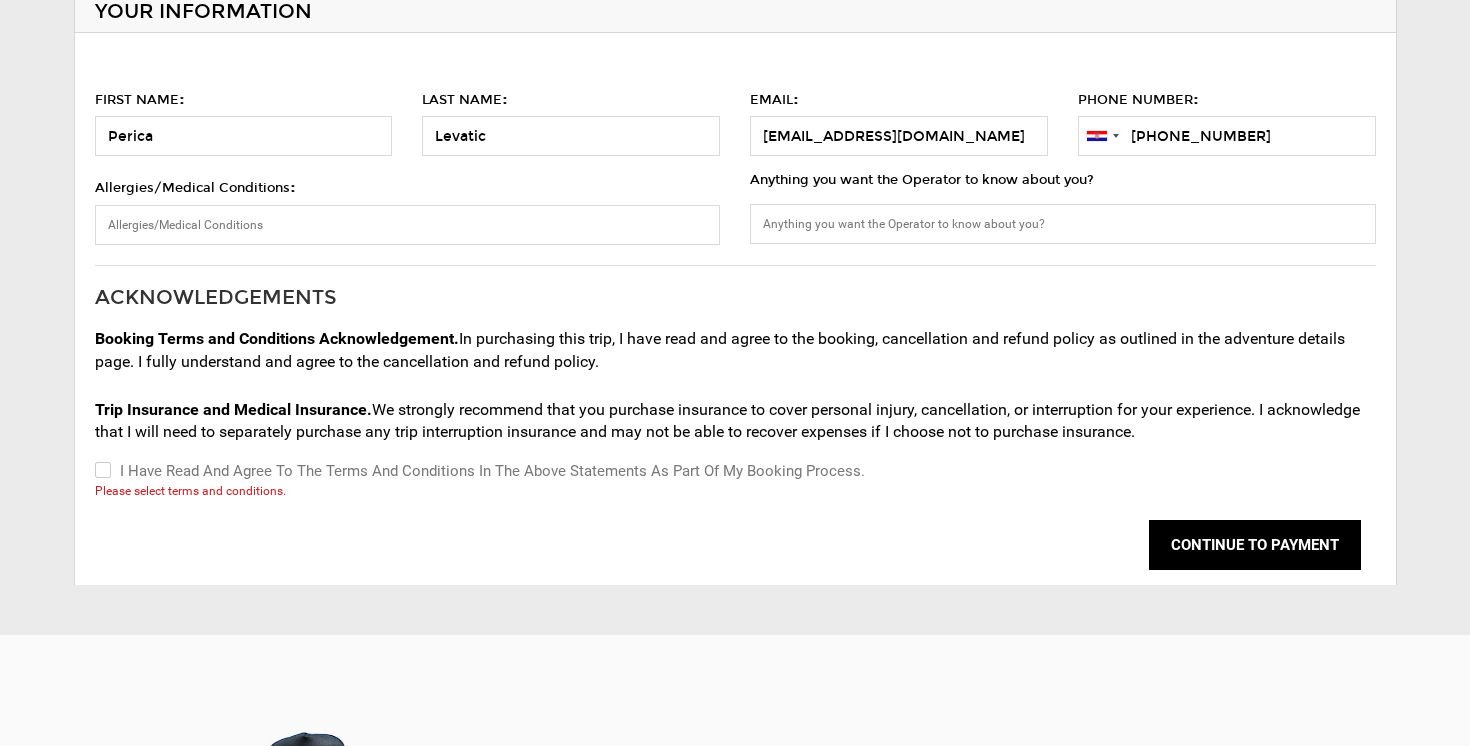 click on "I have read and agree to the terms and conditions in the above statements as part of my booking process." at bounding box center [101, 471] 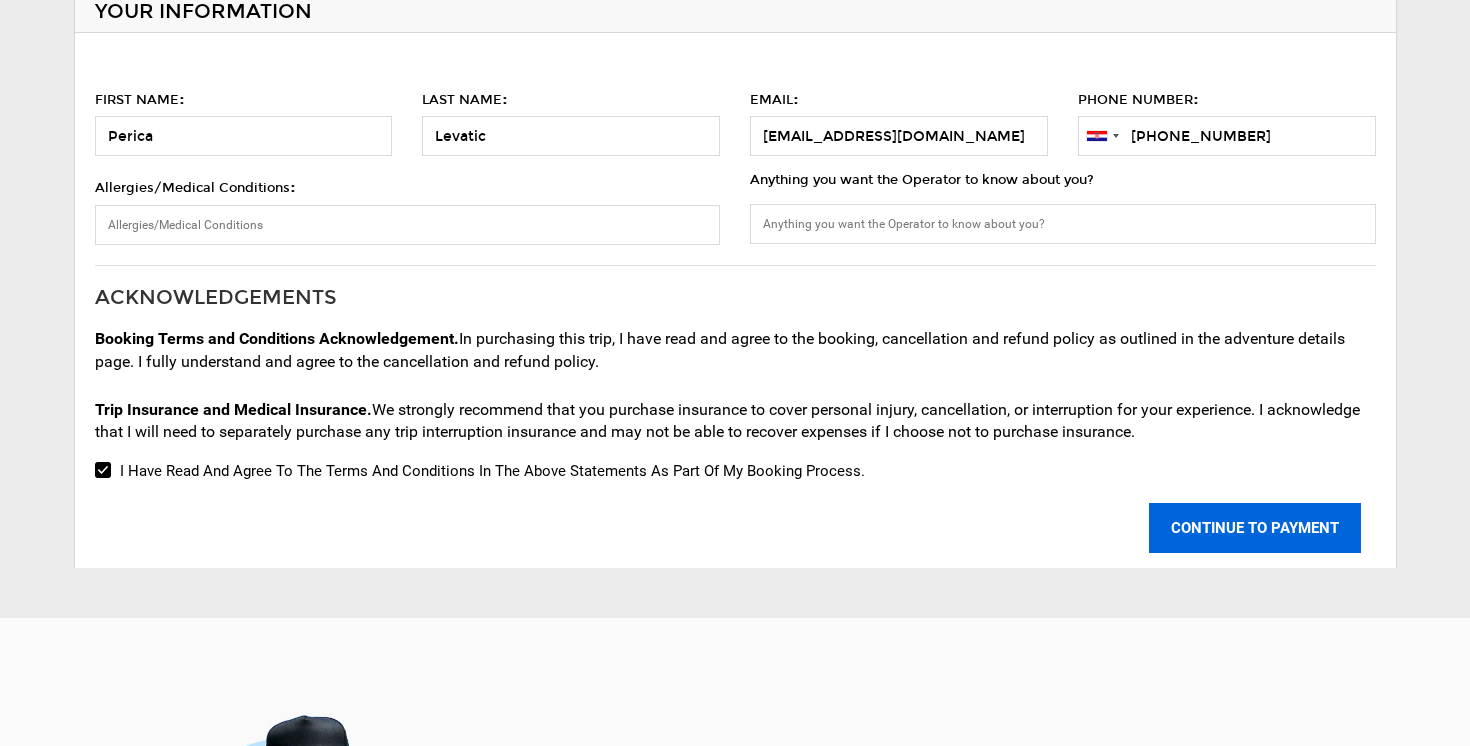 click on "CONTINUE TO PAYMENT" at bounding box center (1255, 528) 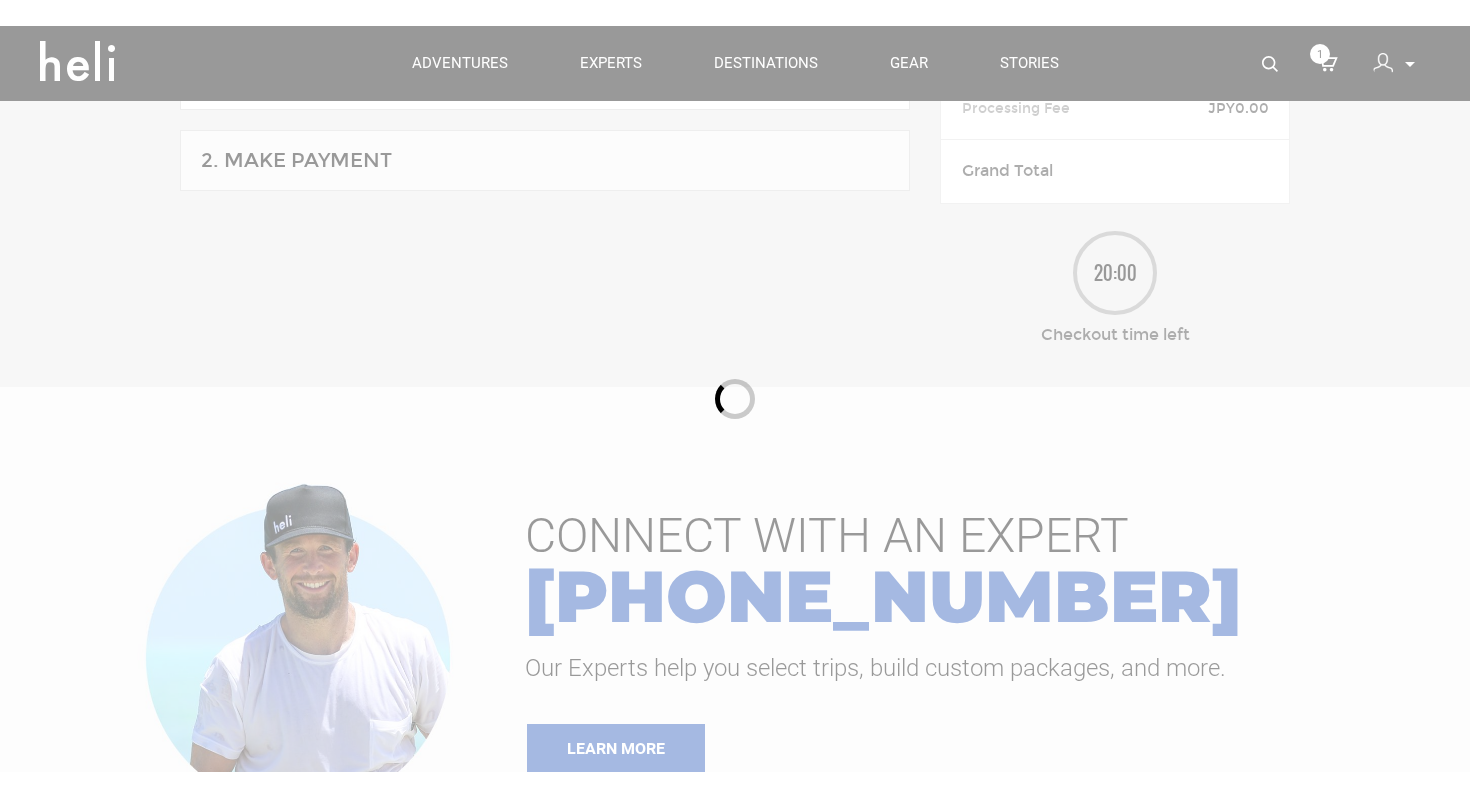 scroll, scrollTop: 0, scrollLeft: 0, axis: both 